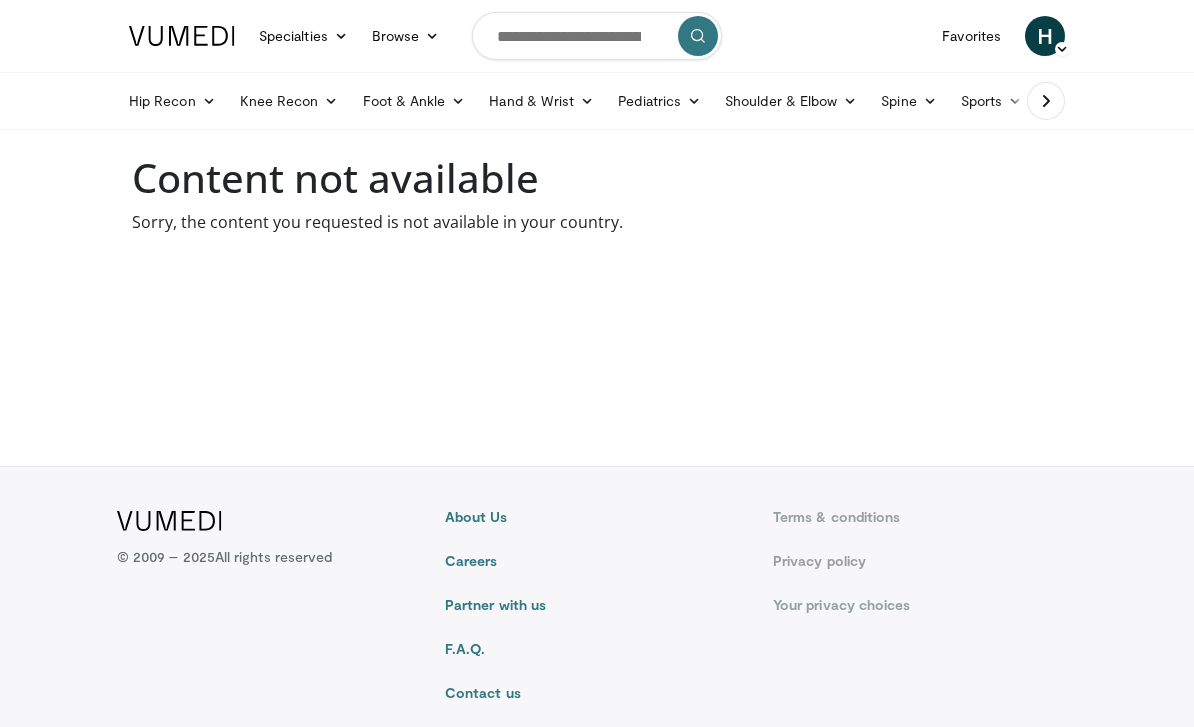 scroll, scrollTop: 0, scrollLeft: 0, axis: both 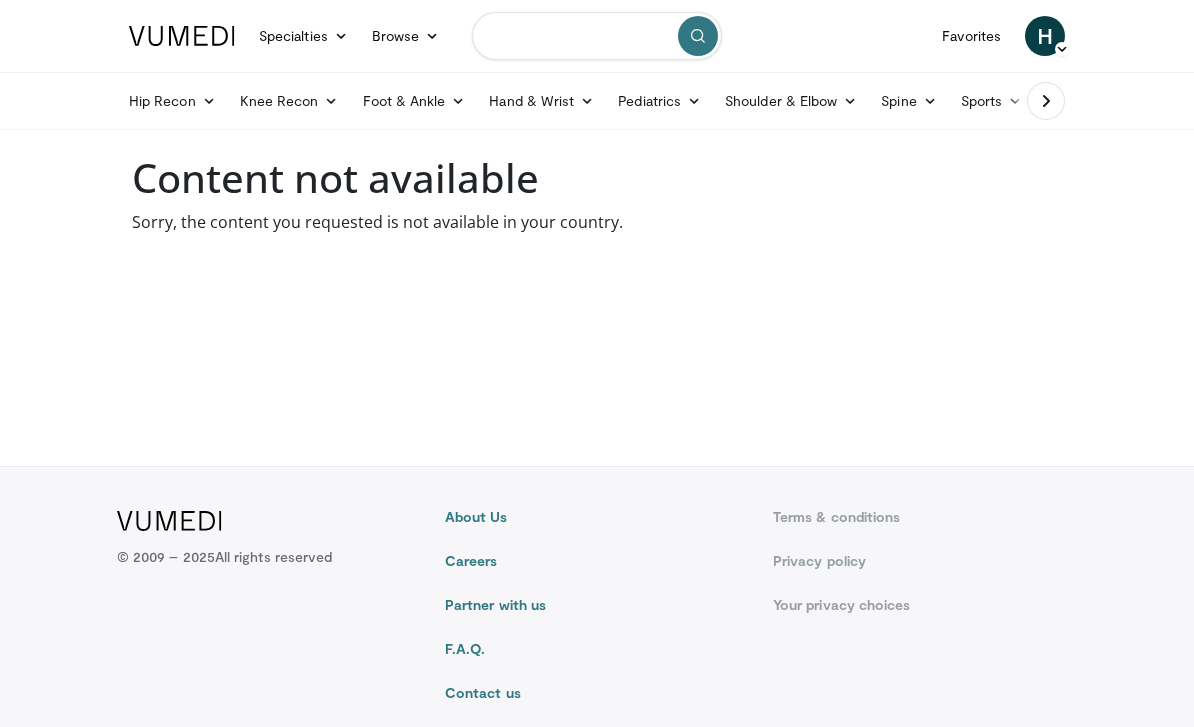 click at bounding box center (597, 36) 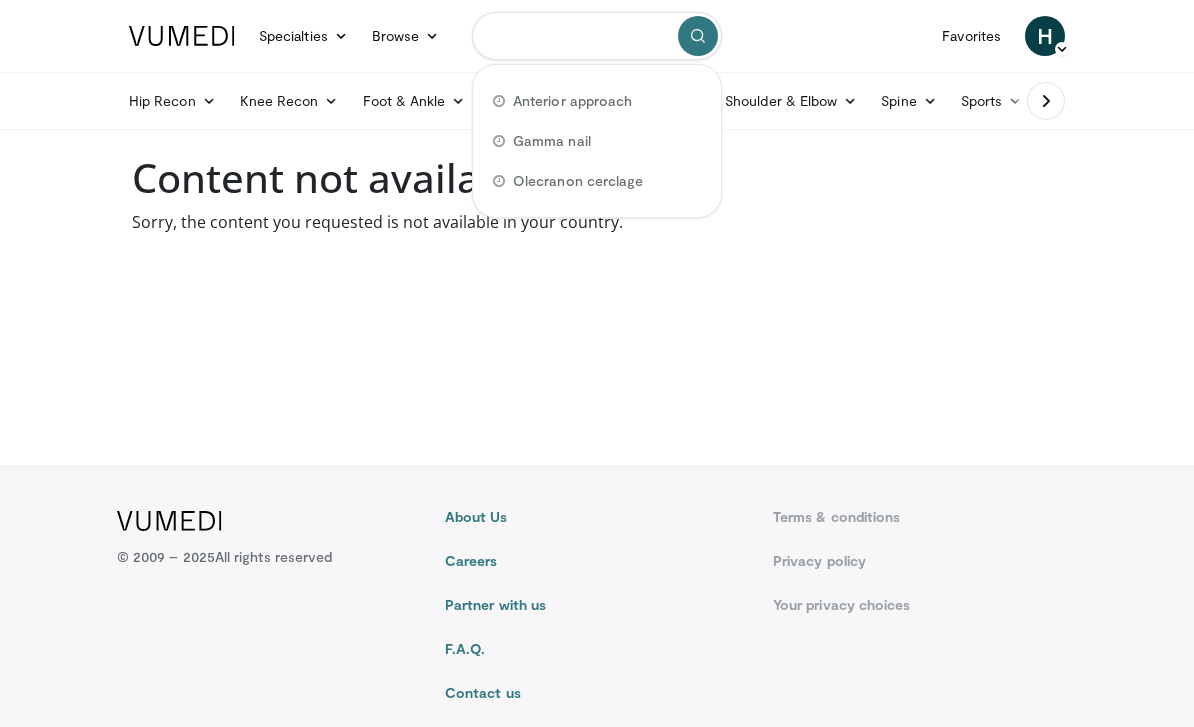 type on "*" 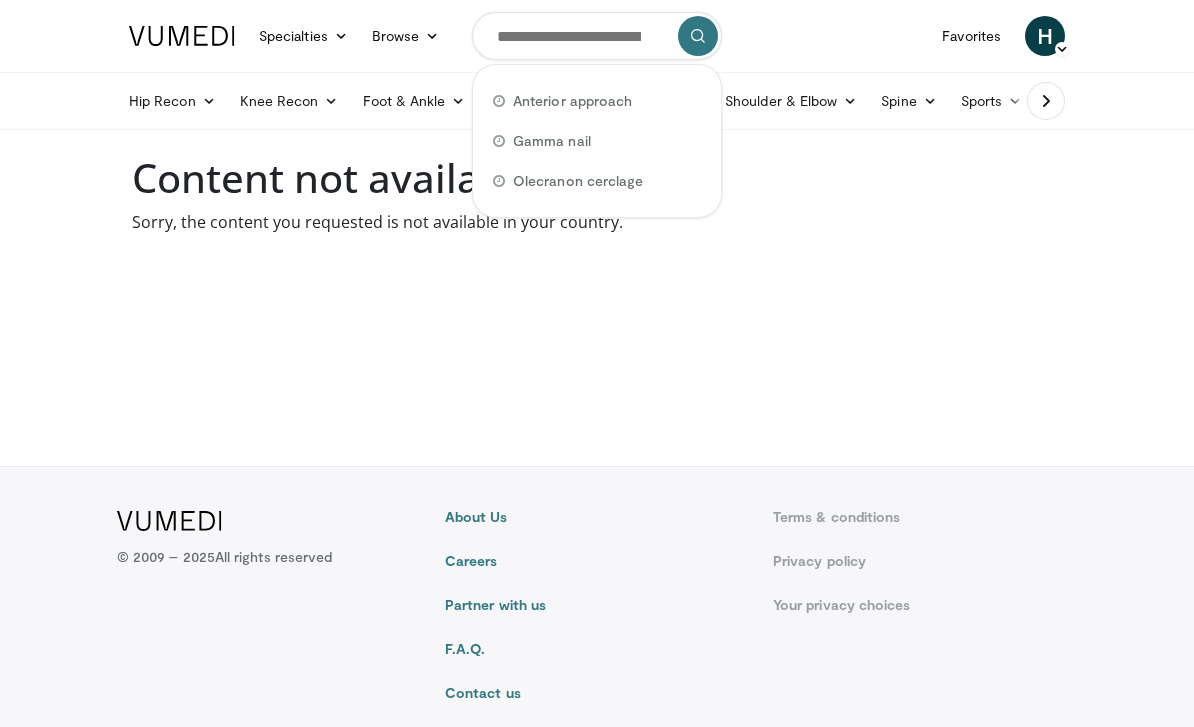 click on "Gamma nail" at bounding box center [597, 141] 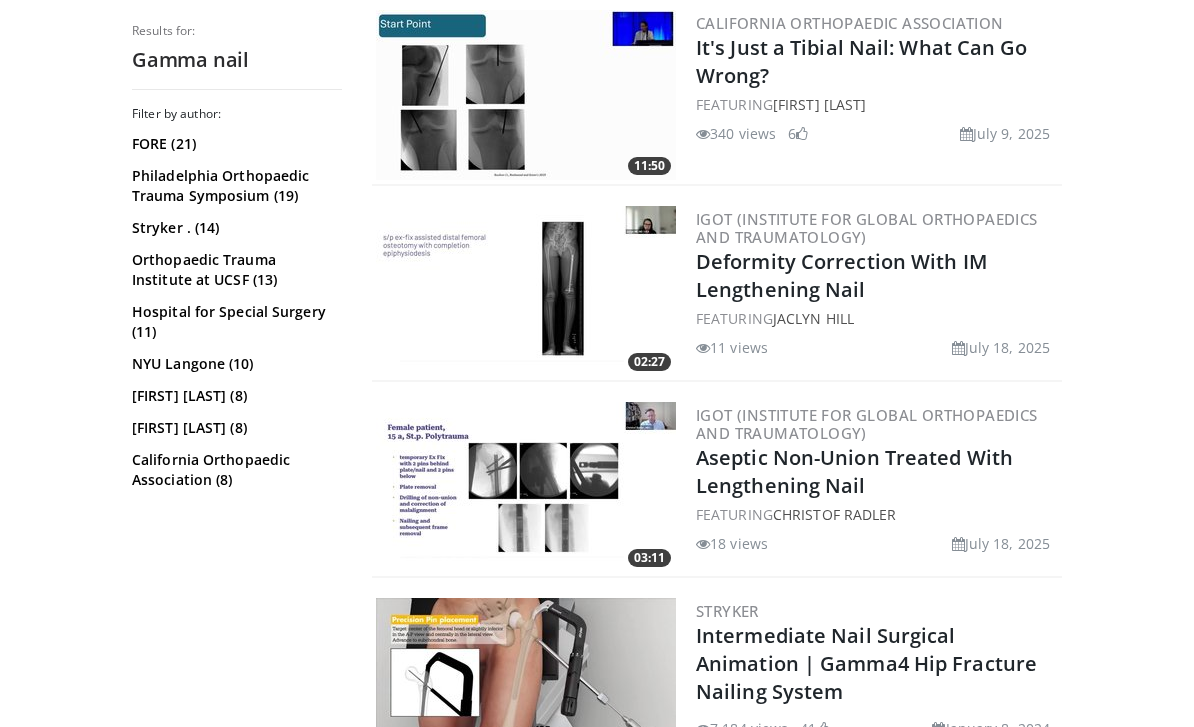 scroll, scrollTop: 3622, scrollLeft: 0, axis: vertical 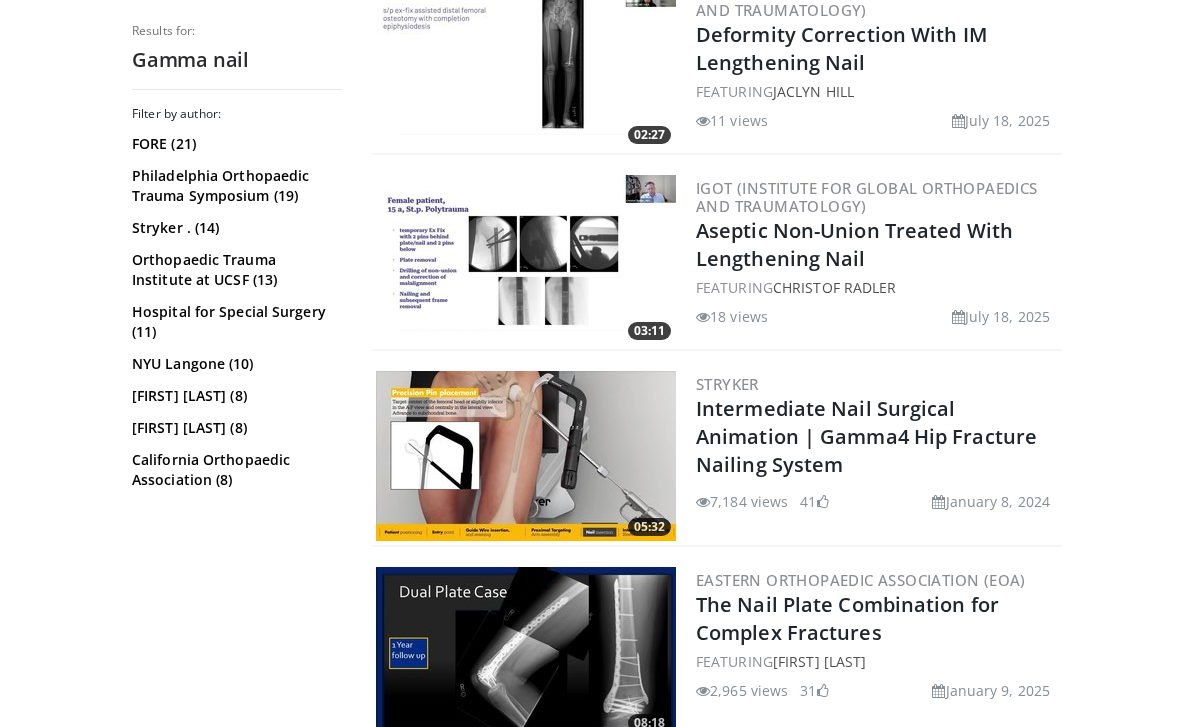 click on "Intermediate Nail Surgical Animation | Gamma4 Hip Fracture Nailing System" at bounding box center (866, 436) 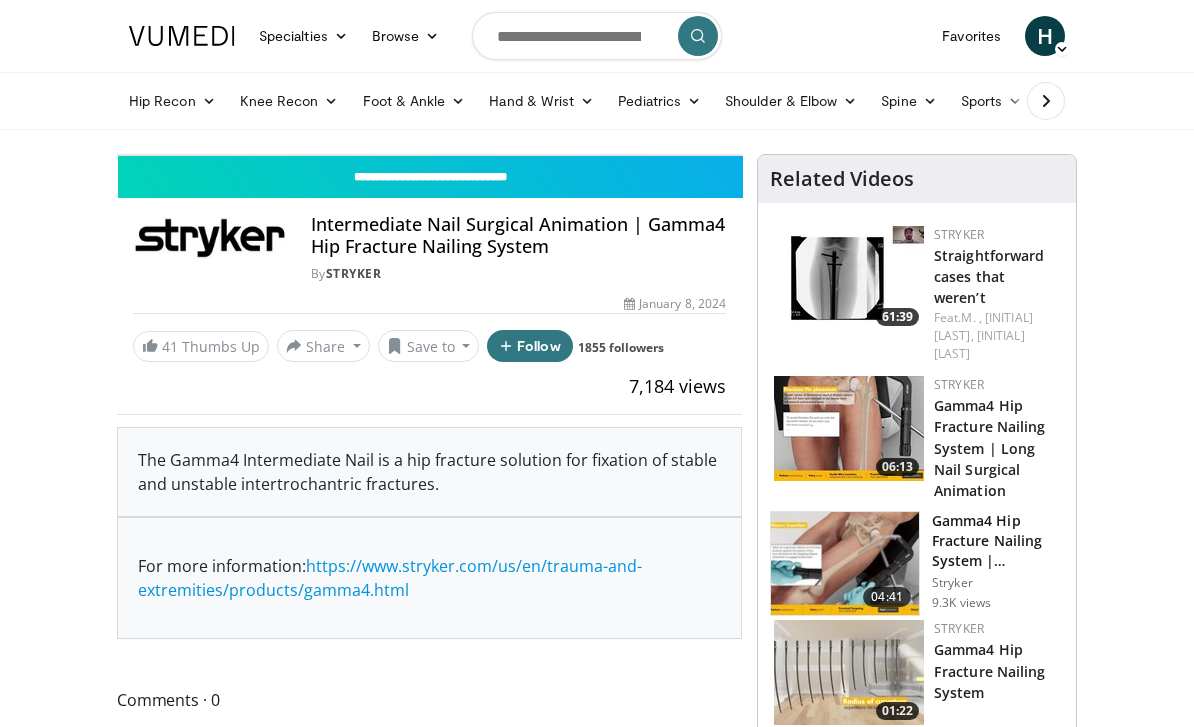 scroll, scrollTop: 0, scrollLeft: 0, axis: both 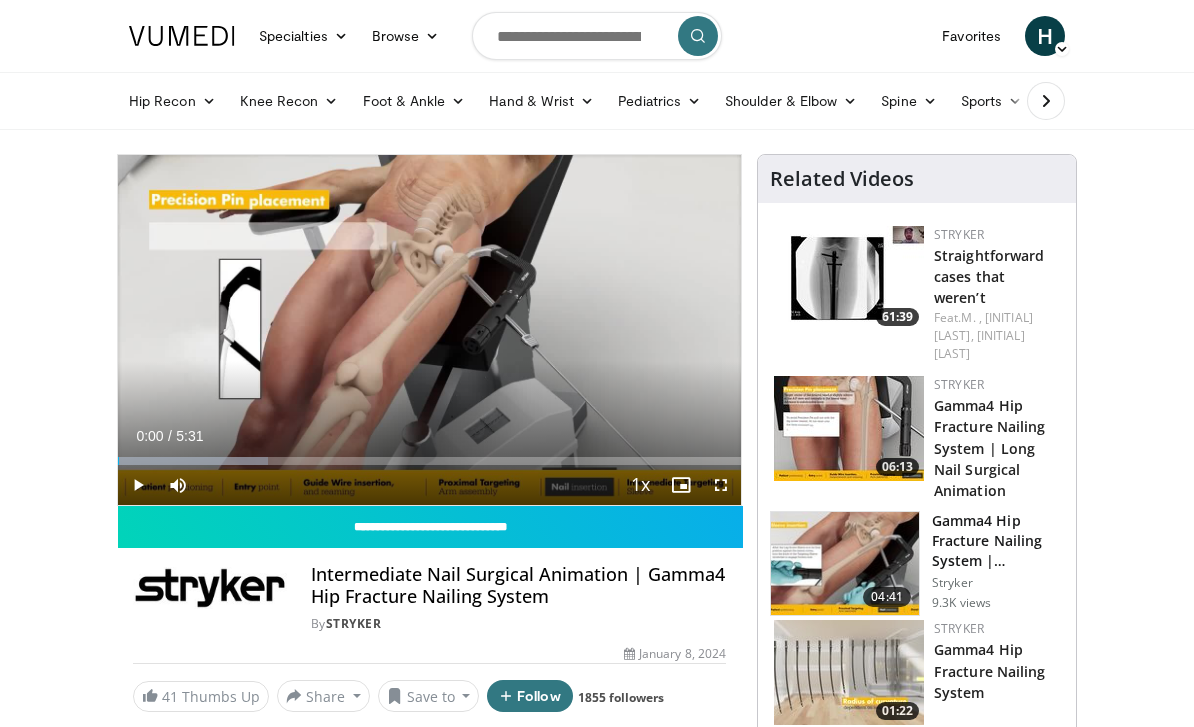 click on "**********" at bounding box center [430, 527] 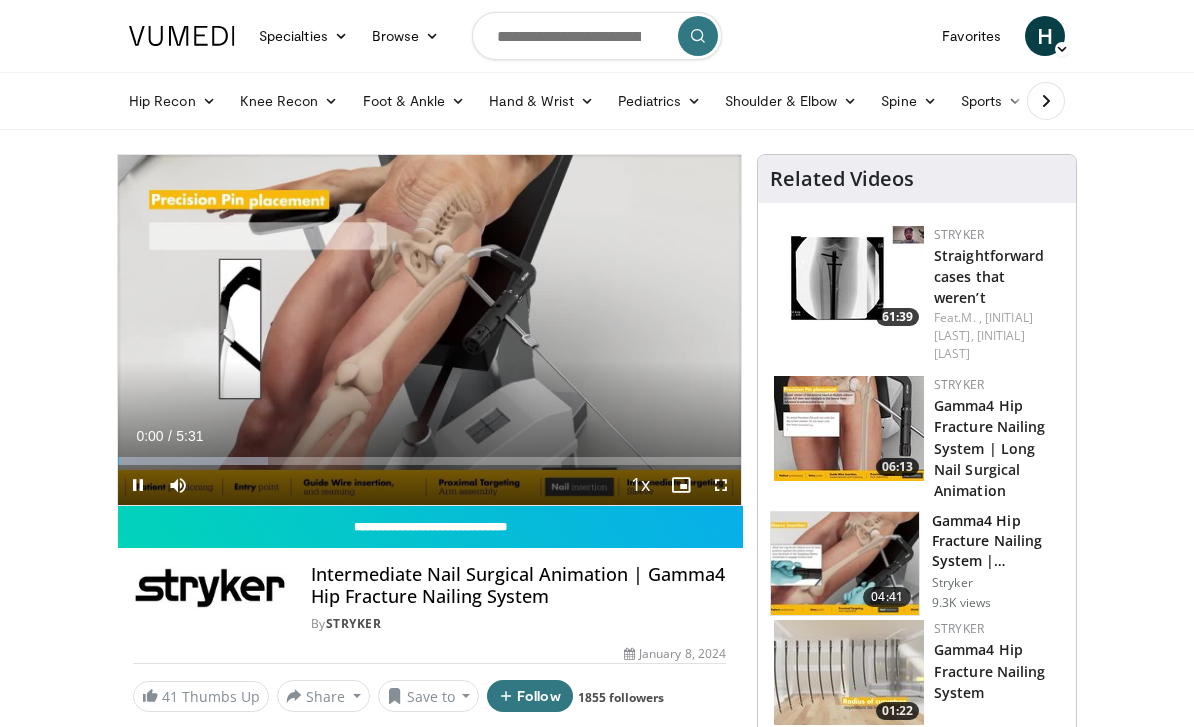 type on "**********" 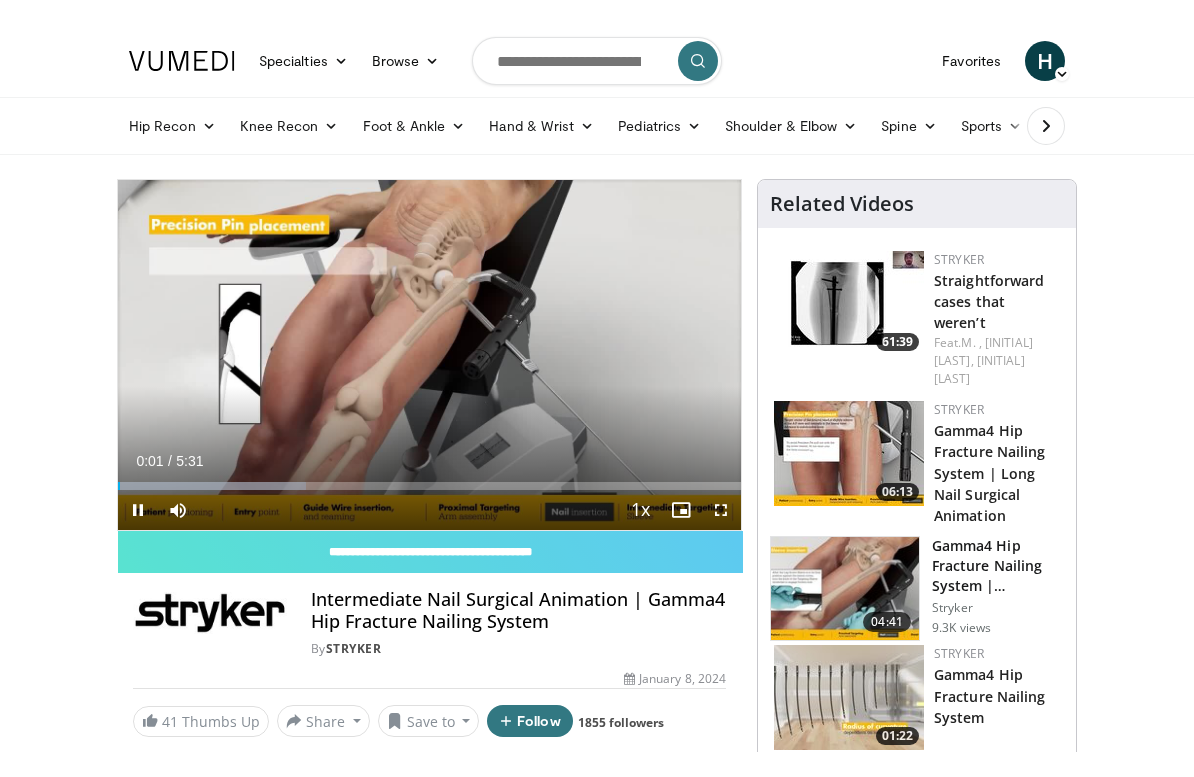 scroll, scrollTop: 24, scrollLeft: 0, axis: vertical 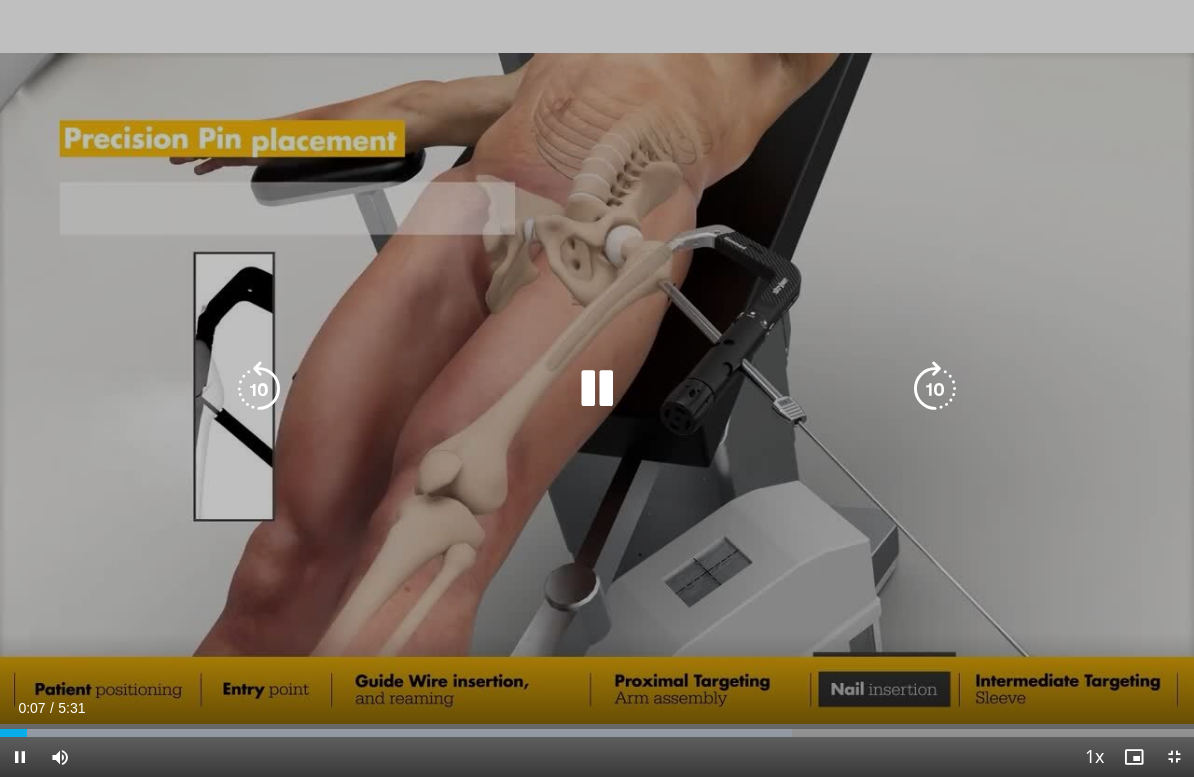 click at bounding box center (597, 389) 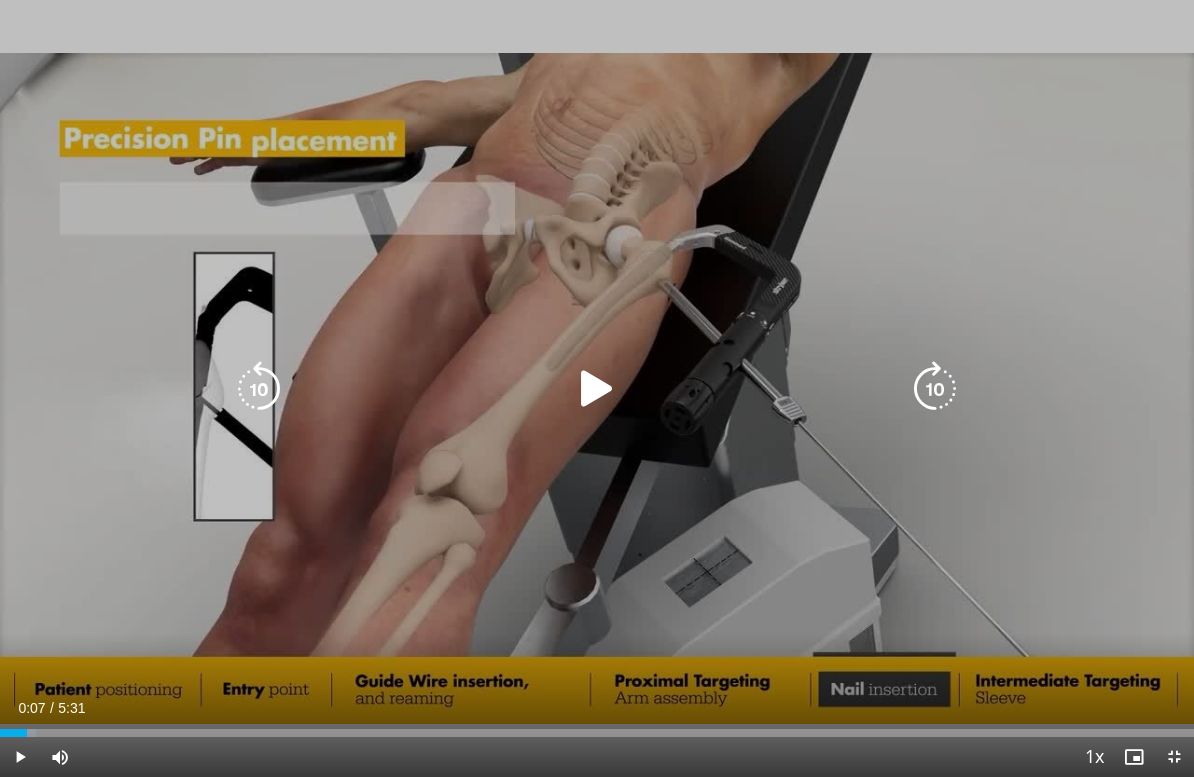 click at bounding box center (597, 389) 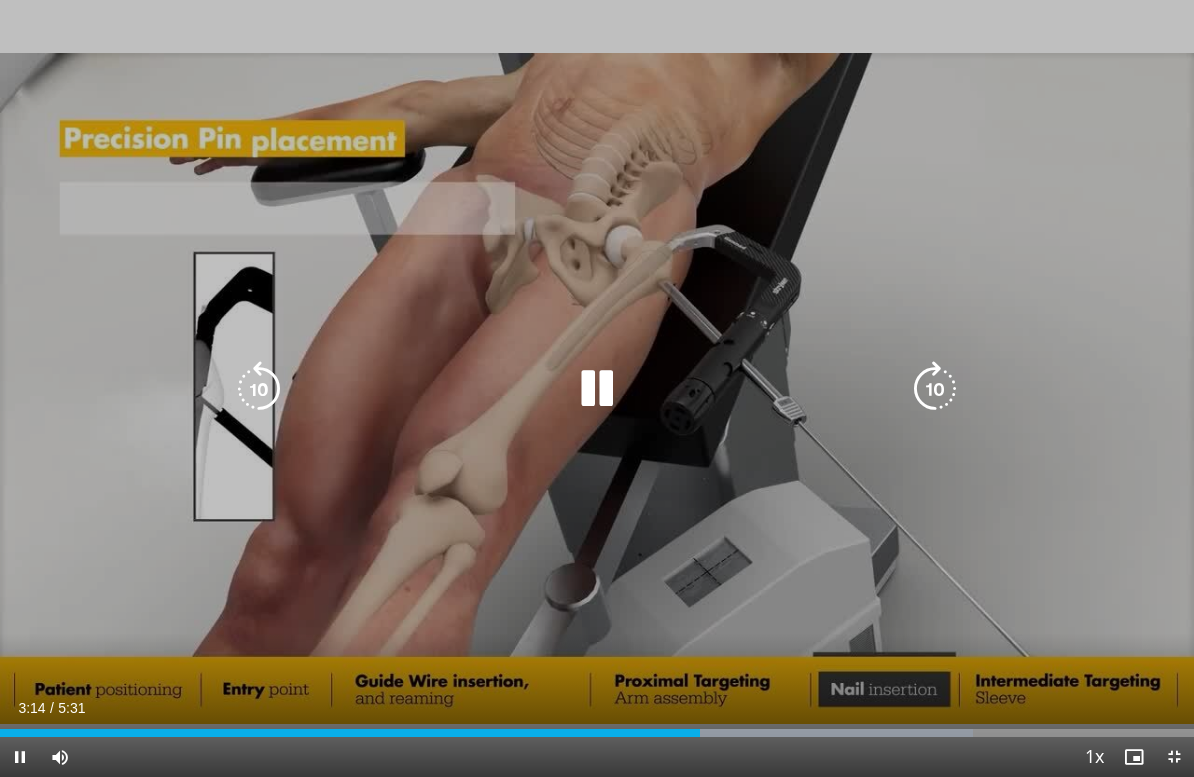 click at bounding box center (259, 389) 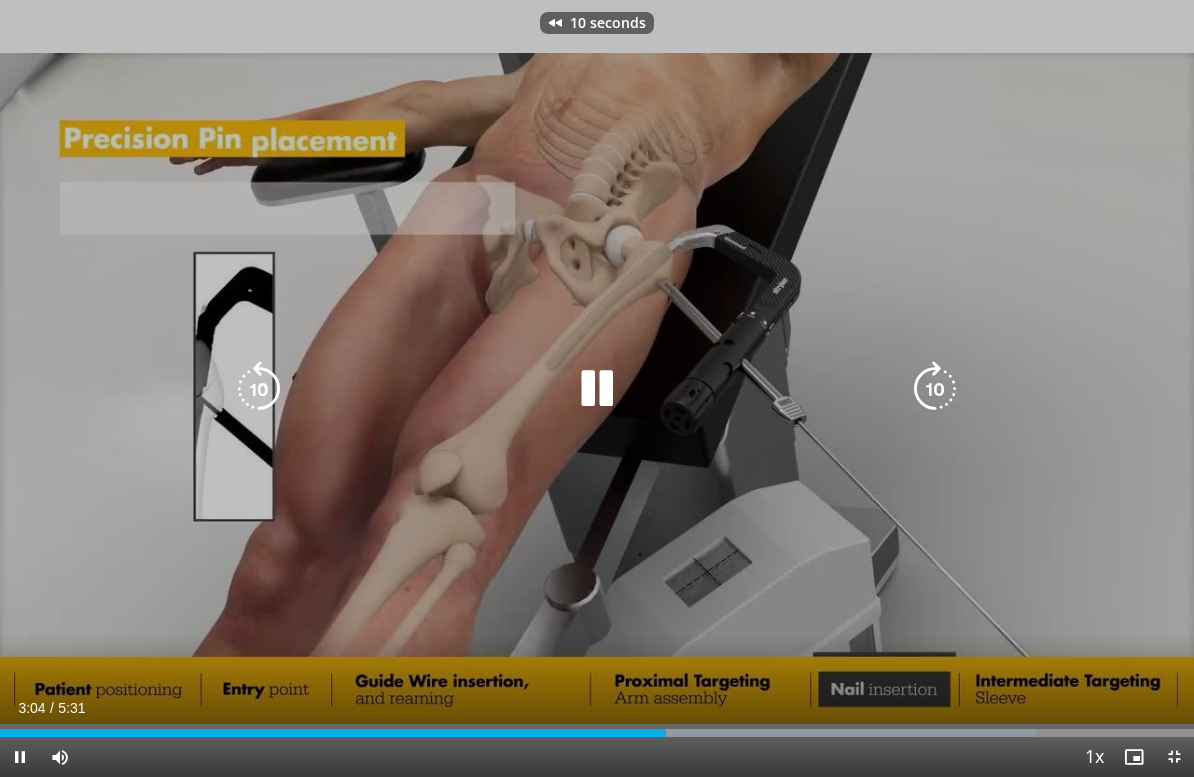 click at bounding box center [259, 389] 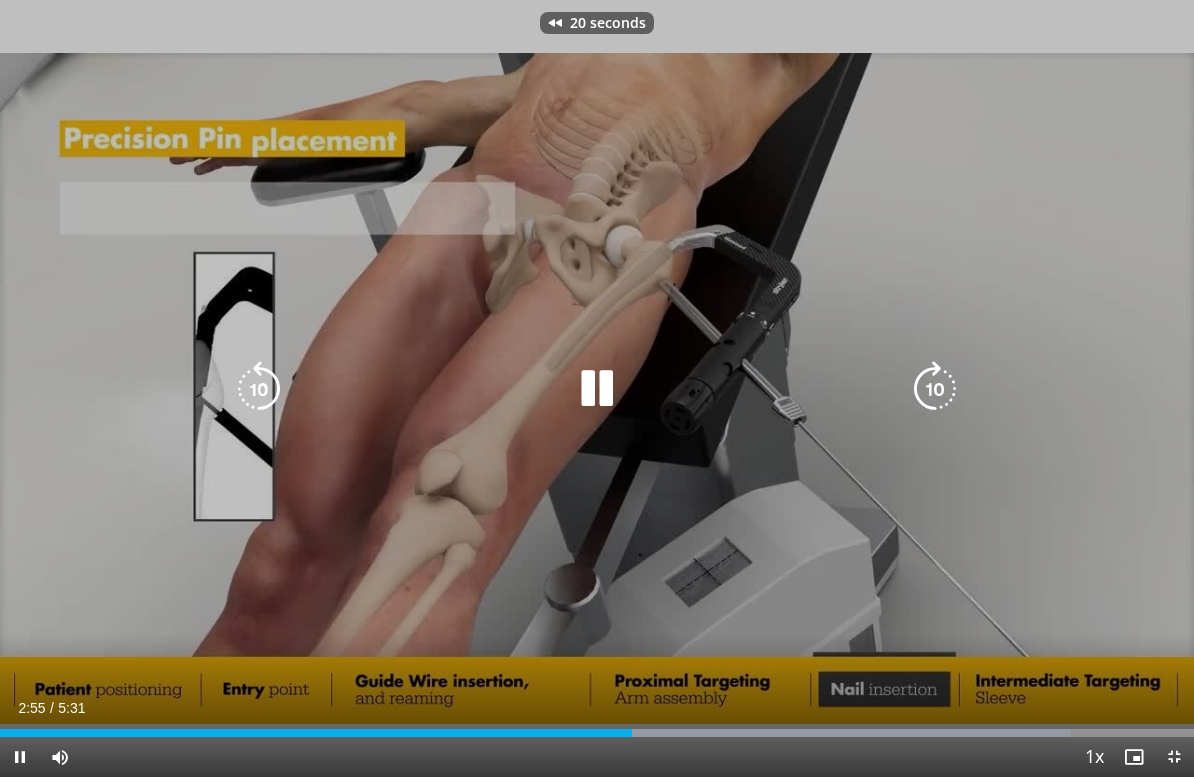 click at bounding box center (597, 389) 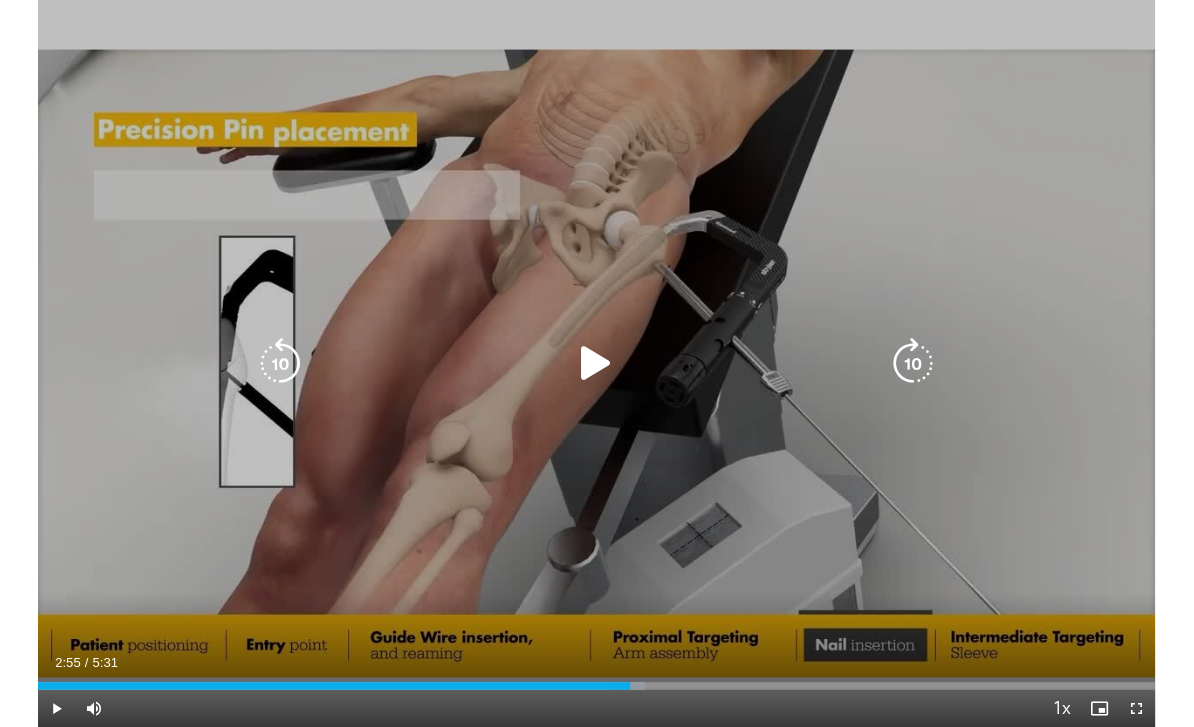 scroll, scrollTop: 0, scrollLeft: 0, axis: both 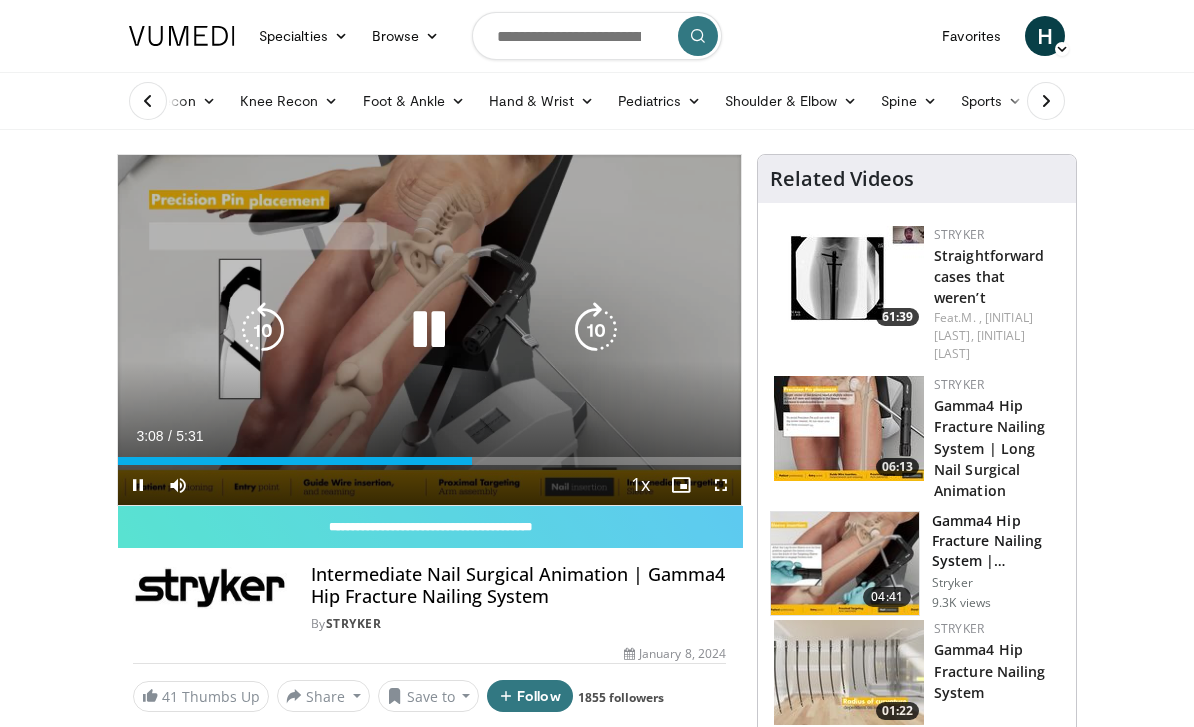 click at bounding box center (429, 330) 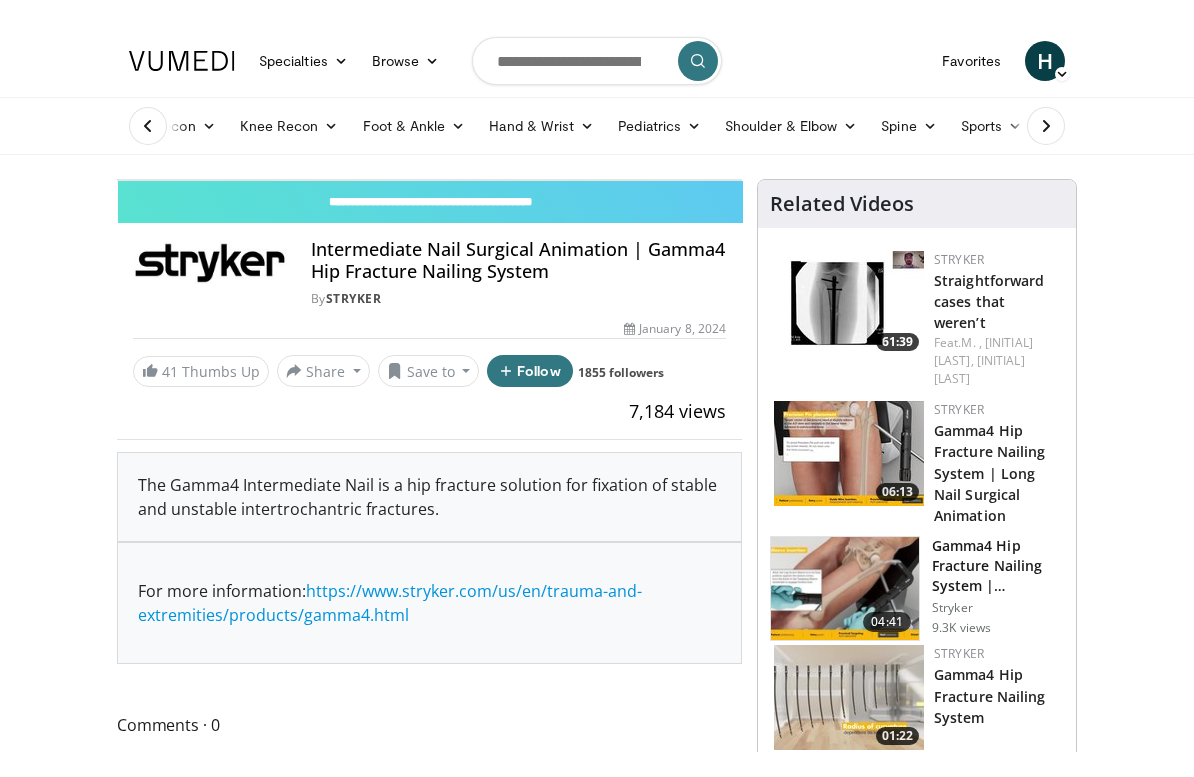 scroll, scrollTop: 24, scrollLeft: 0, axis: vertical 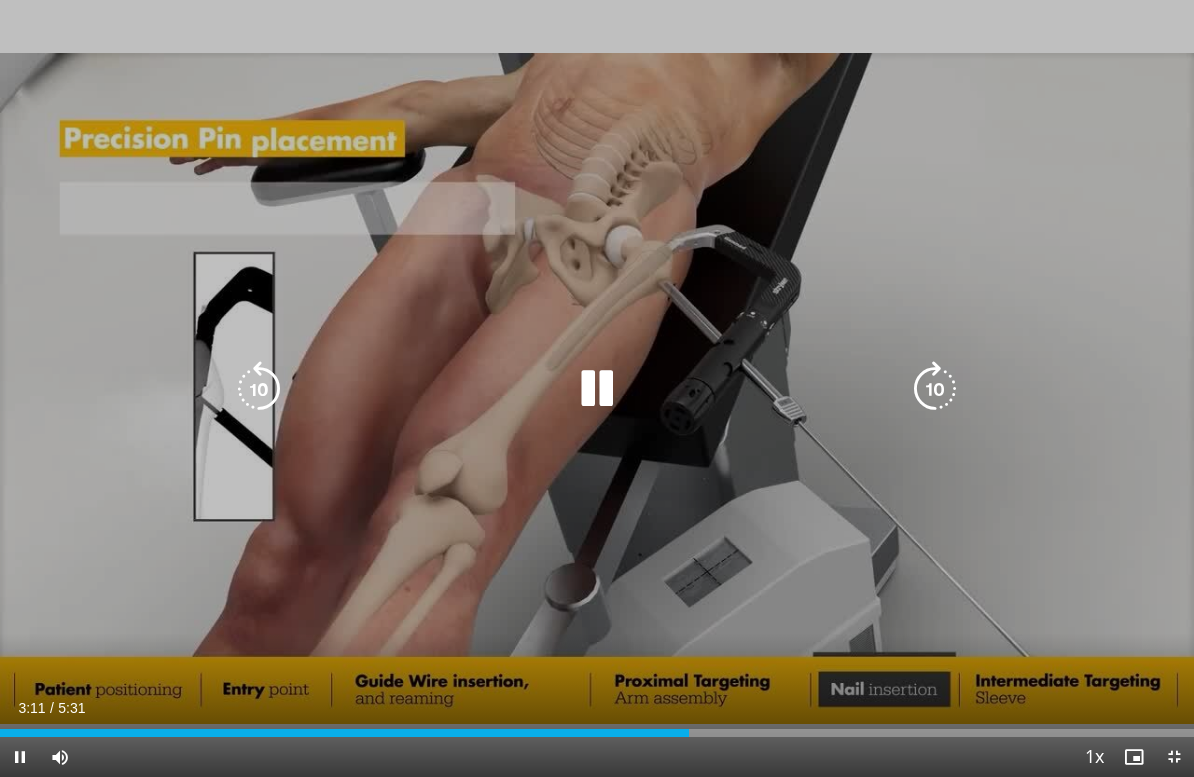 click at bounding box center [259, 389] 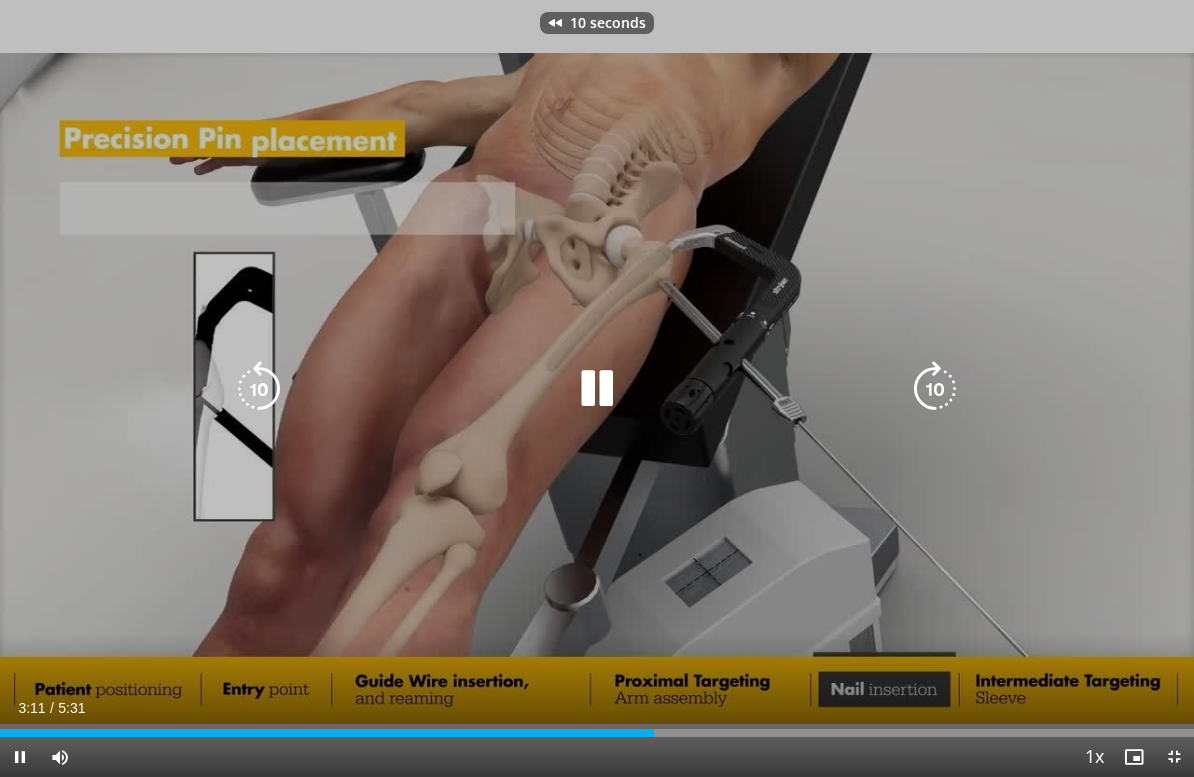 click at bounding box center [259, 389] 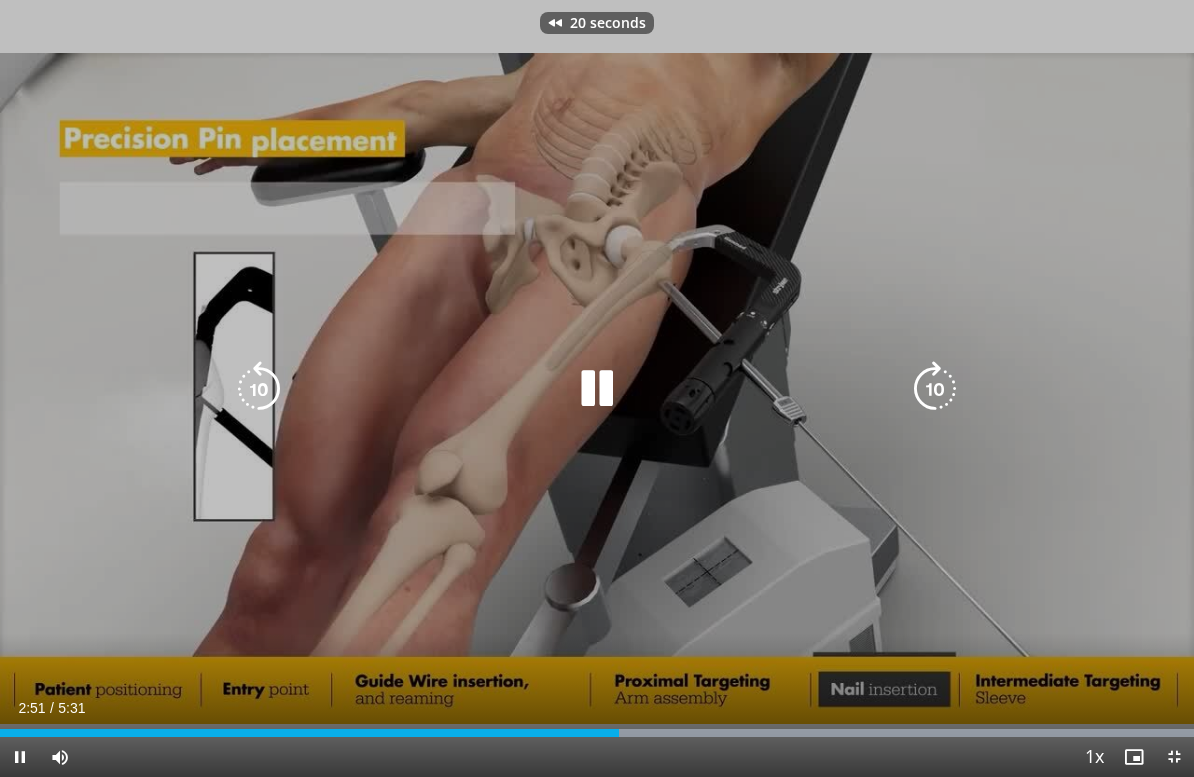 click at bounding box center [259, 389] 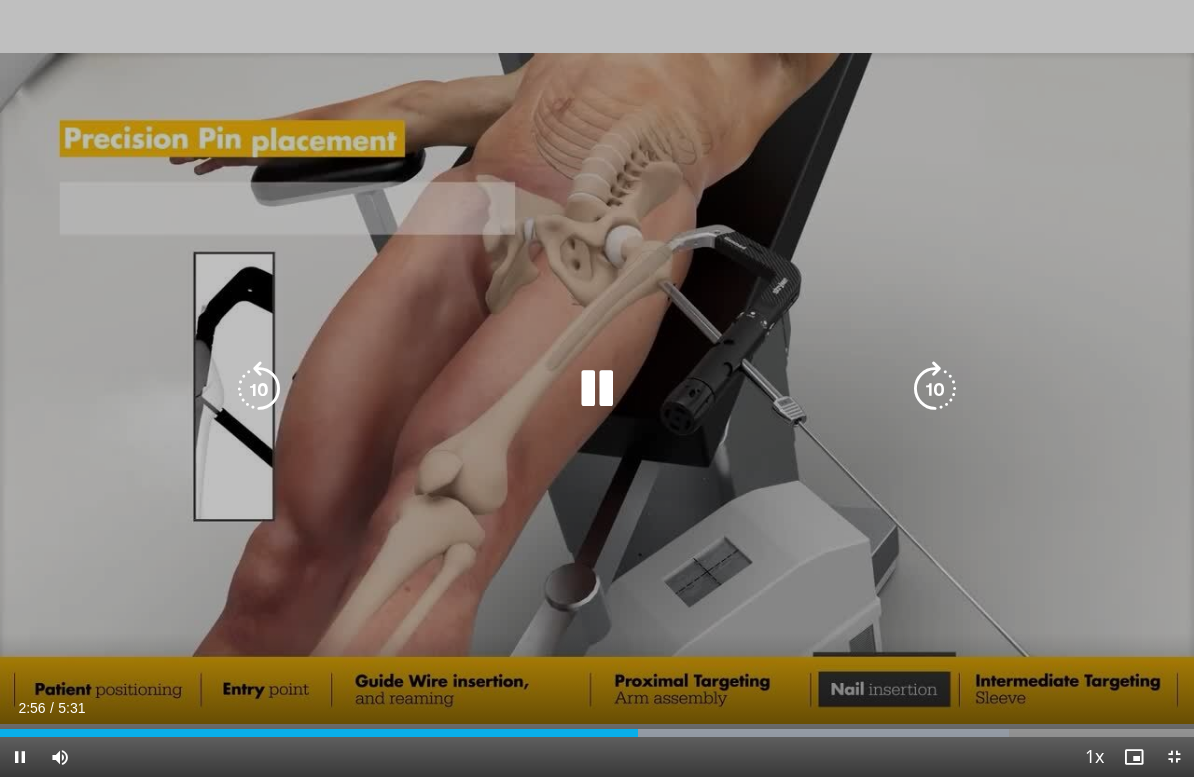 click at bounding box center [597, 389] 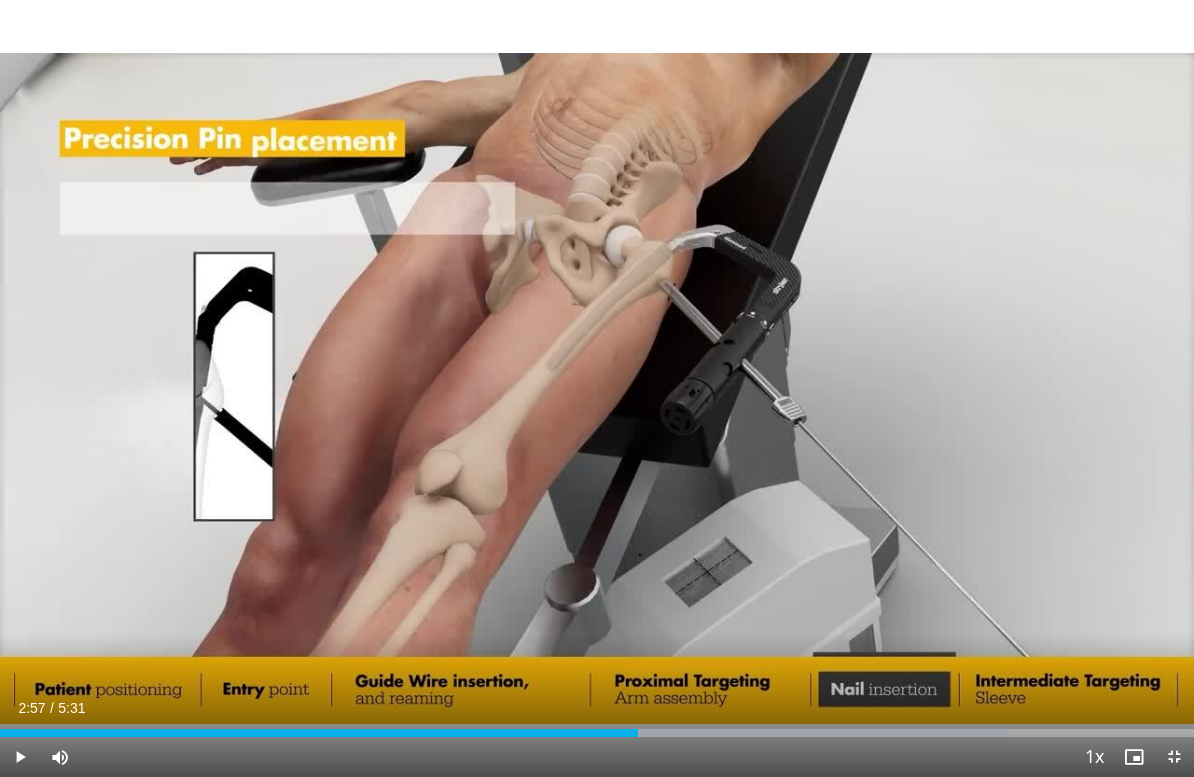 click on "30 seconds
Tap to unmute" at bounding box center [597, 388] 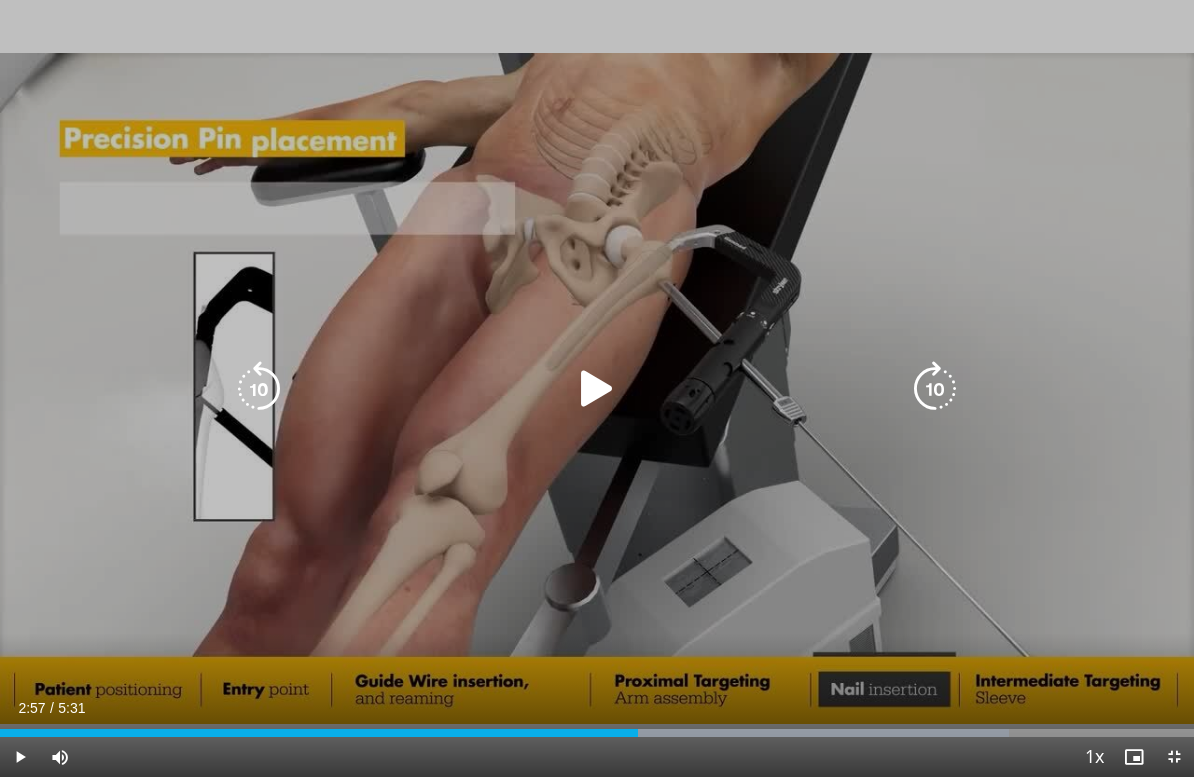 click at bounding box center [597, 389] 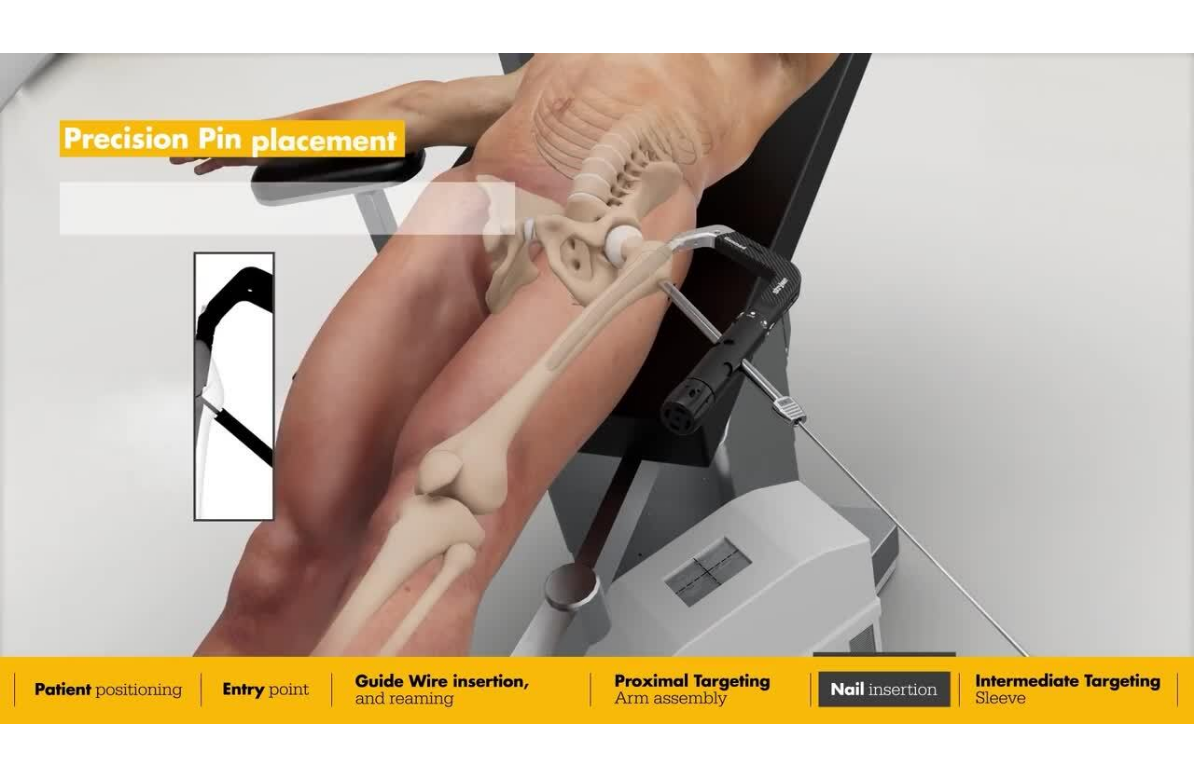 click at bounding box center [597, 389] 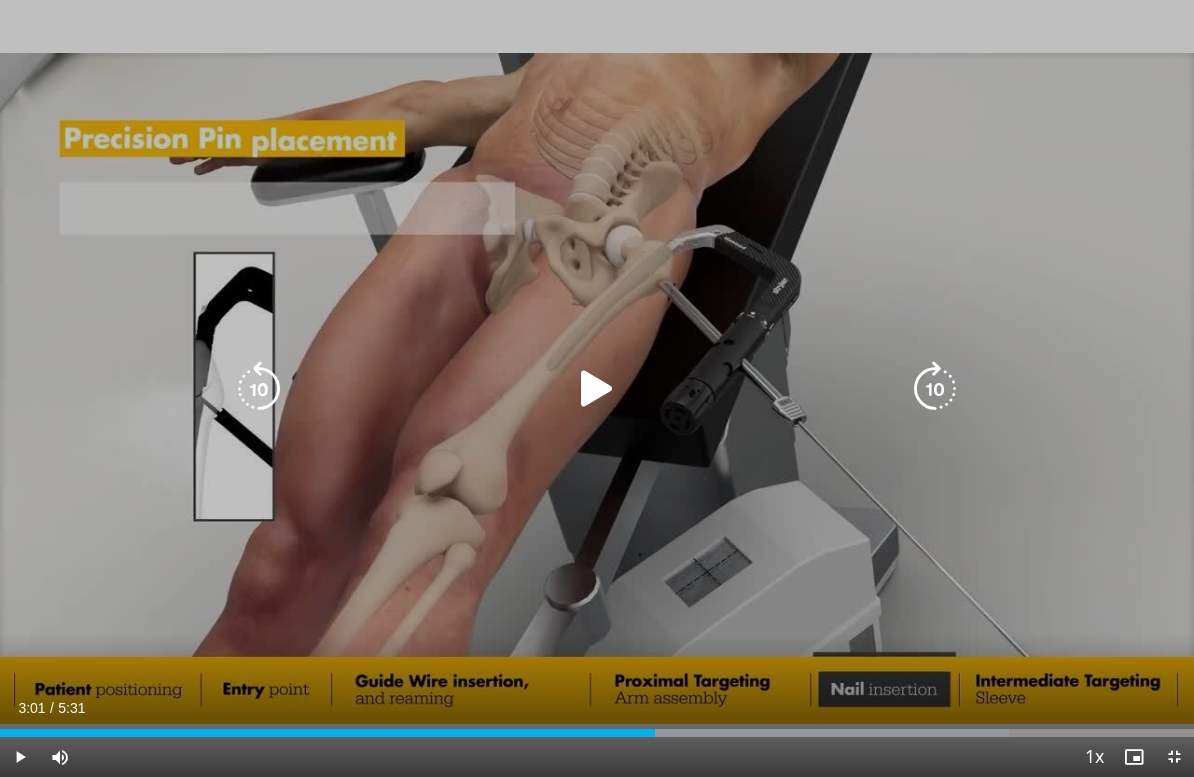 click at bounding box center (597, 389) 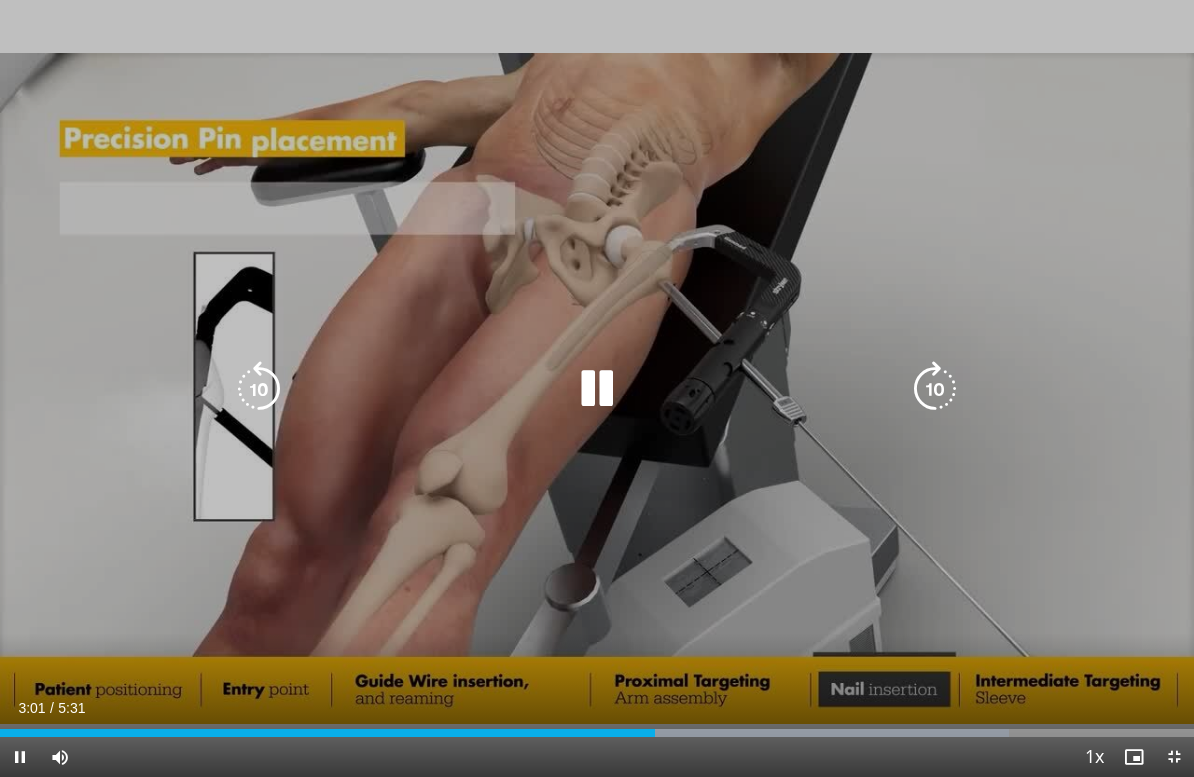 click at bounding box center [597, 389] 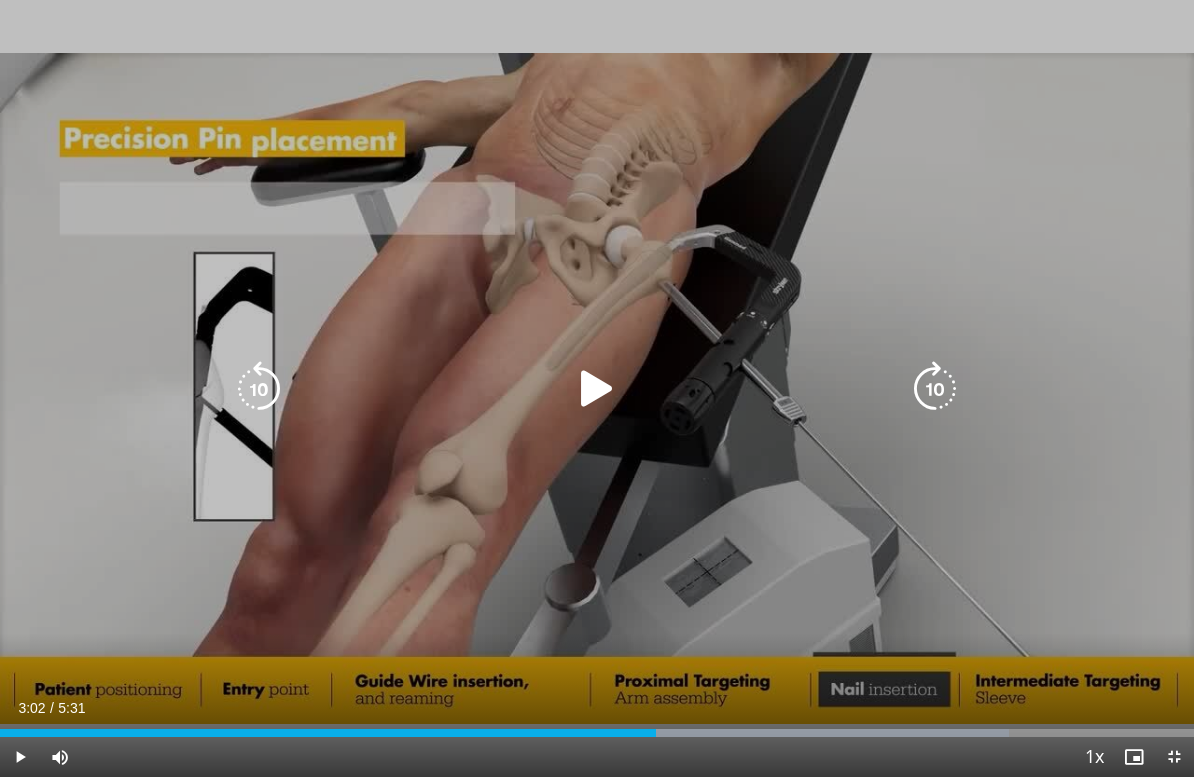 click at bounding box center (597, 389) 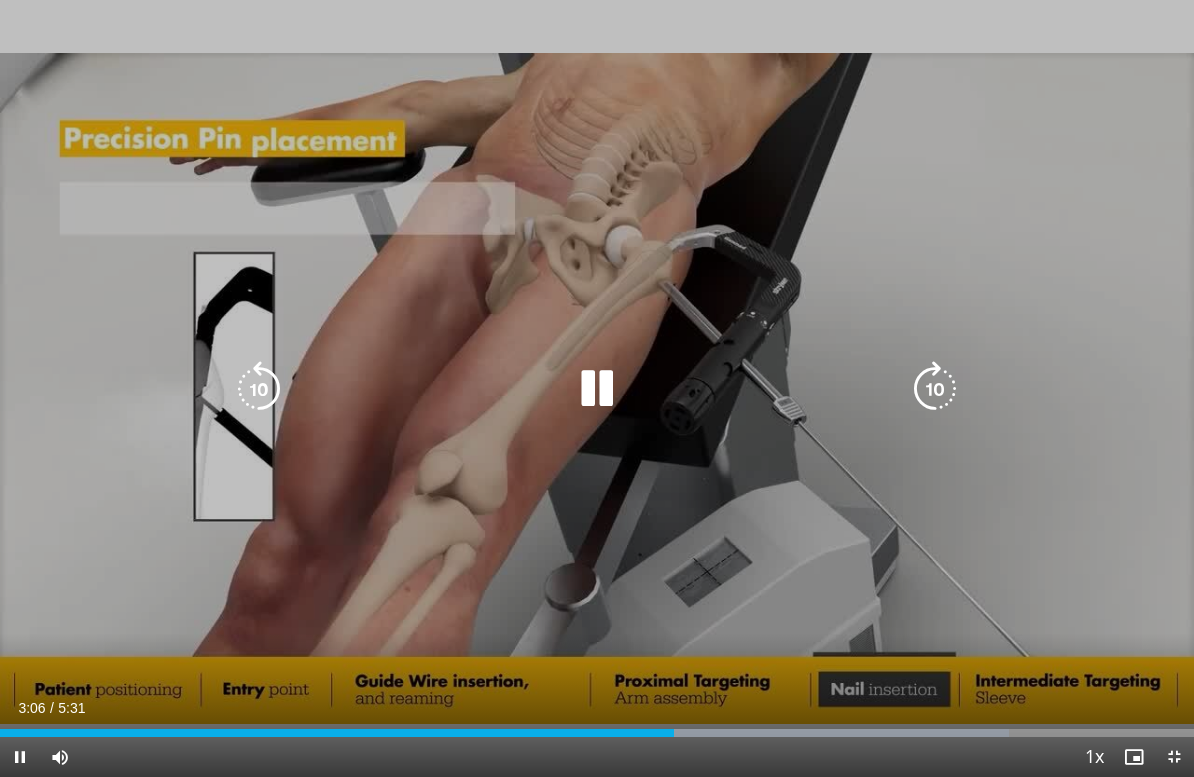 click at bounding box center (597, 389) 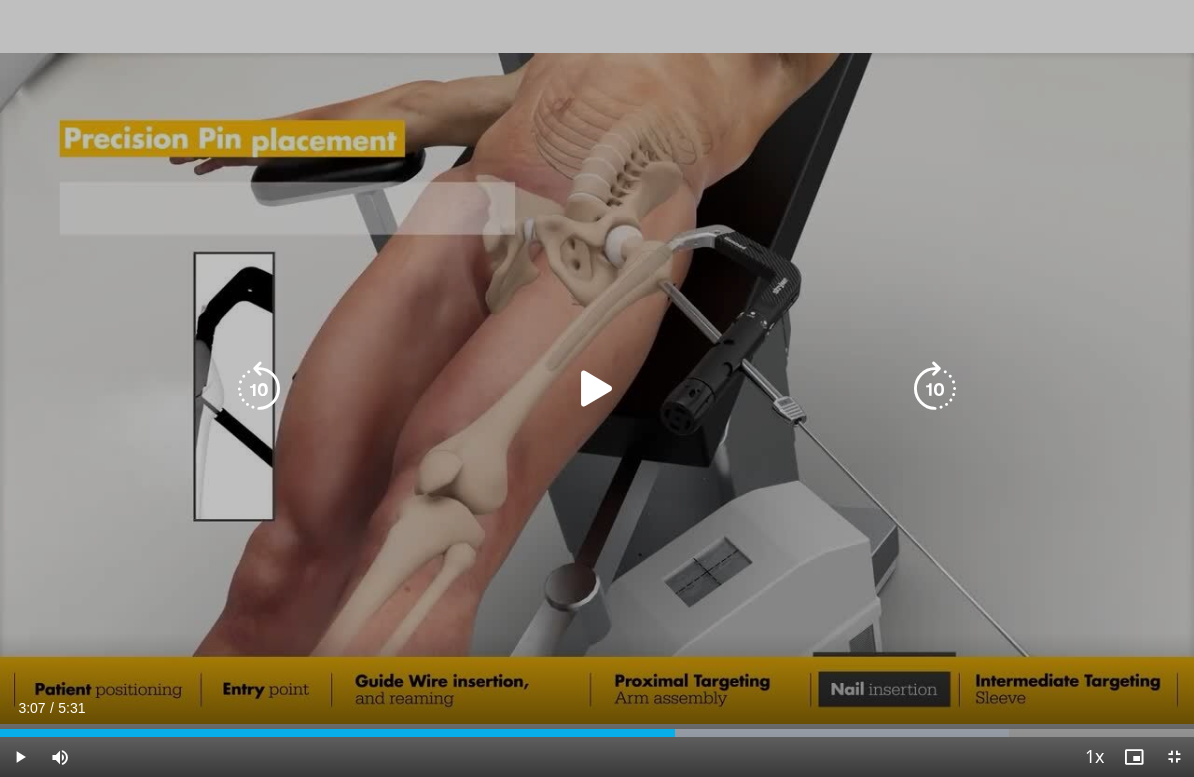 click at bounding box center (597, 389) 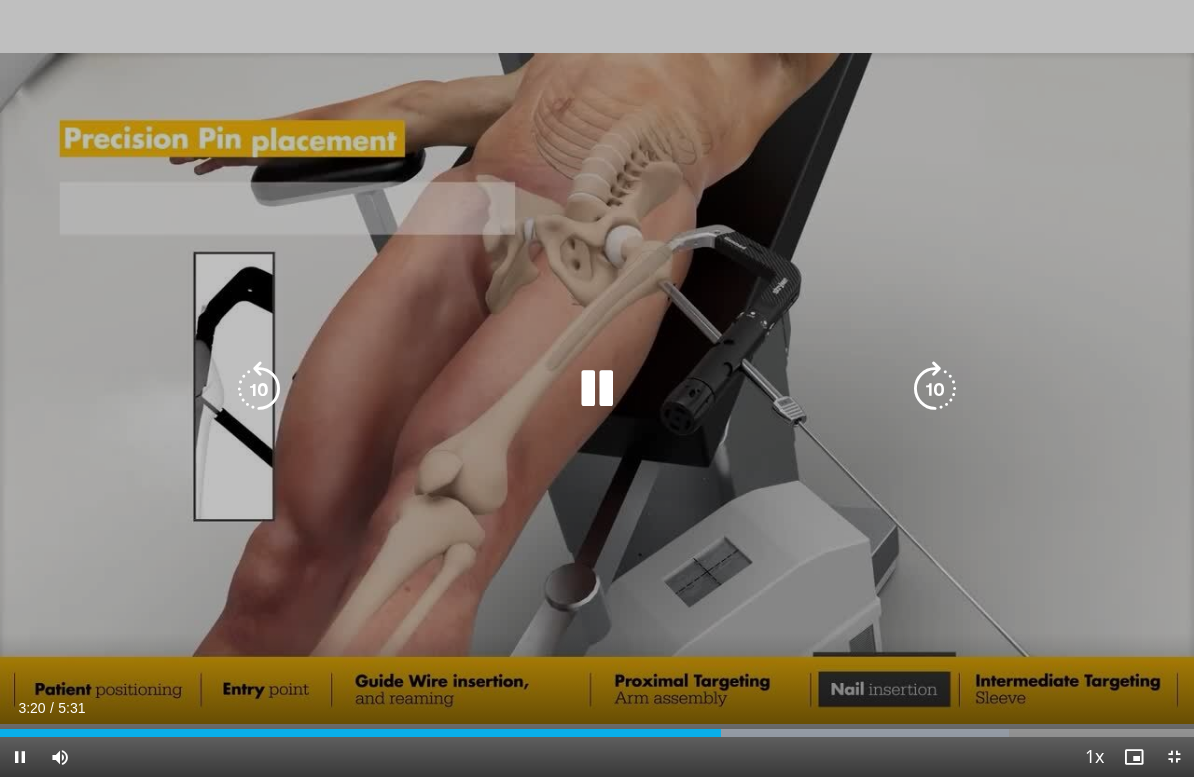 click at bounding box center (597, 389) 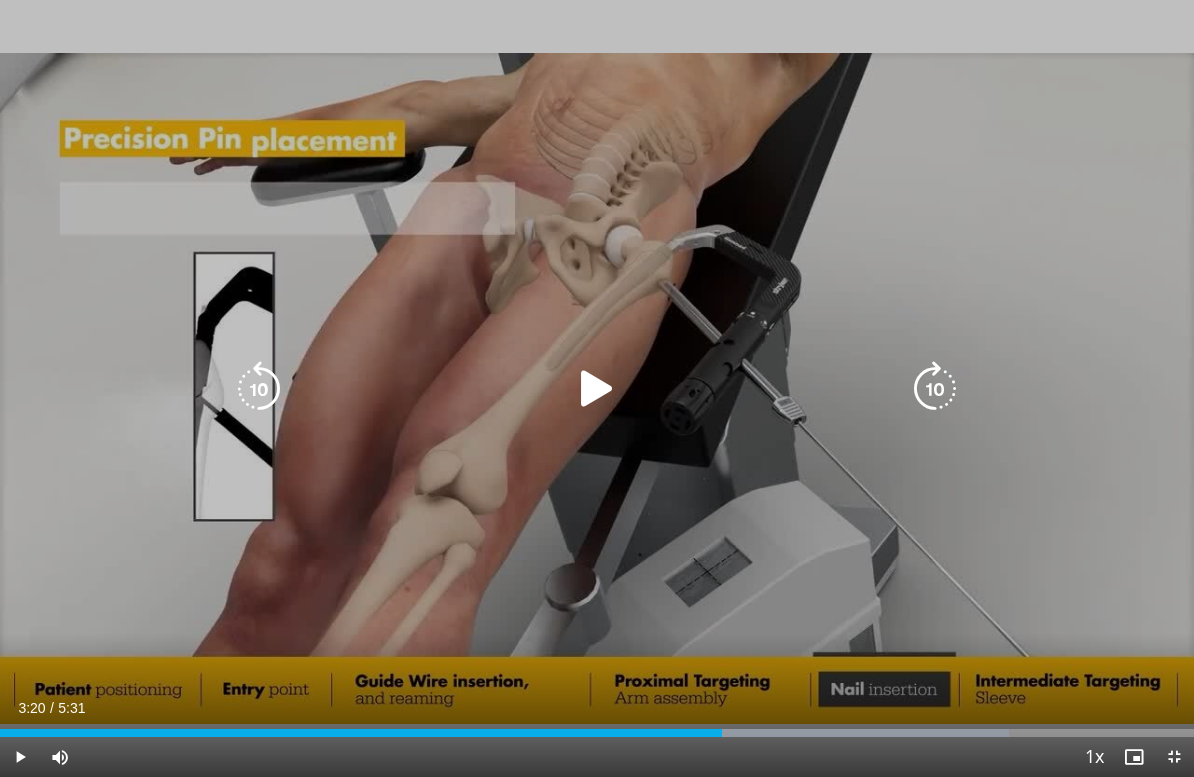 click on "30 seconds
Tap to unmute" at bounding box center [597, 388] 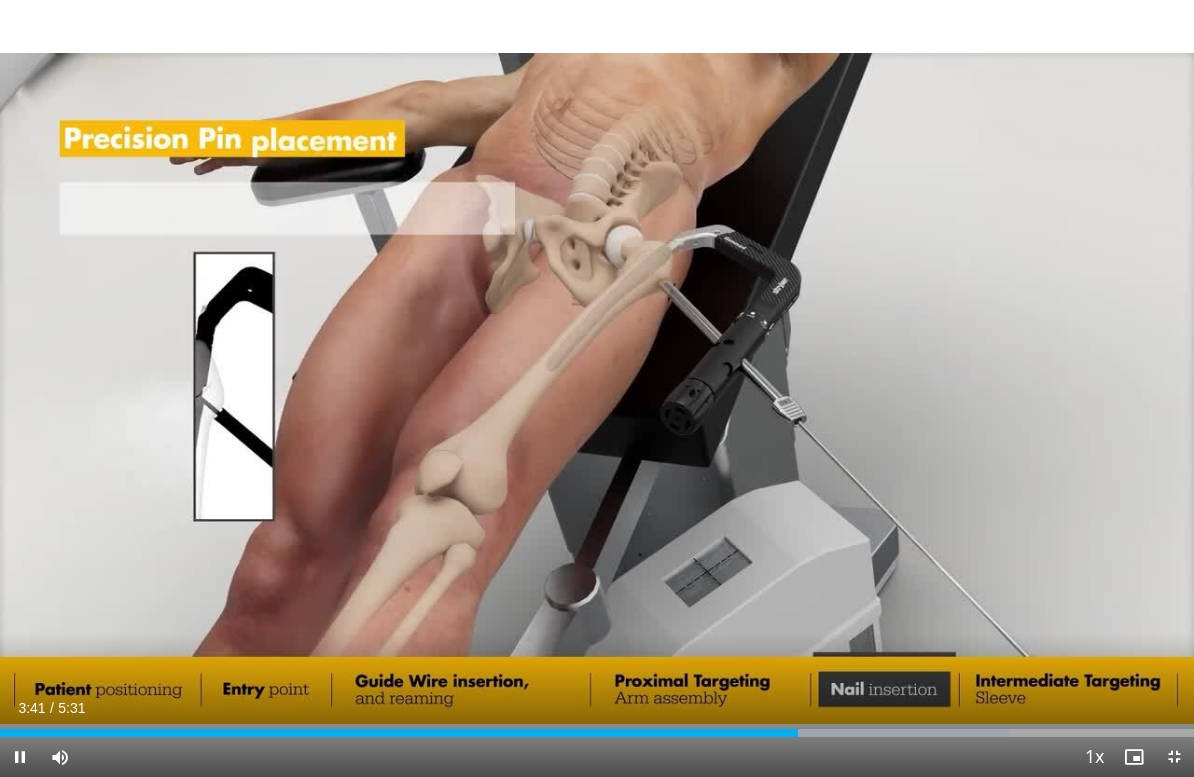 click at bounding box center (935, 389) 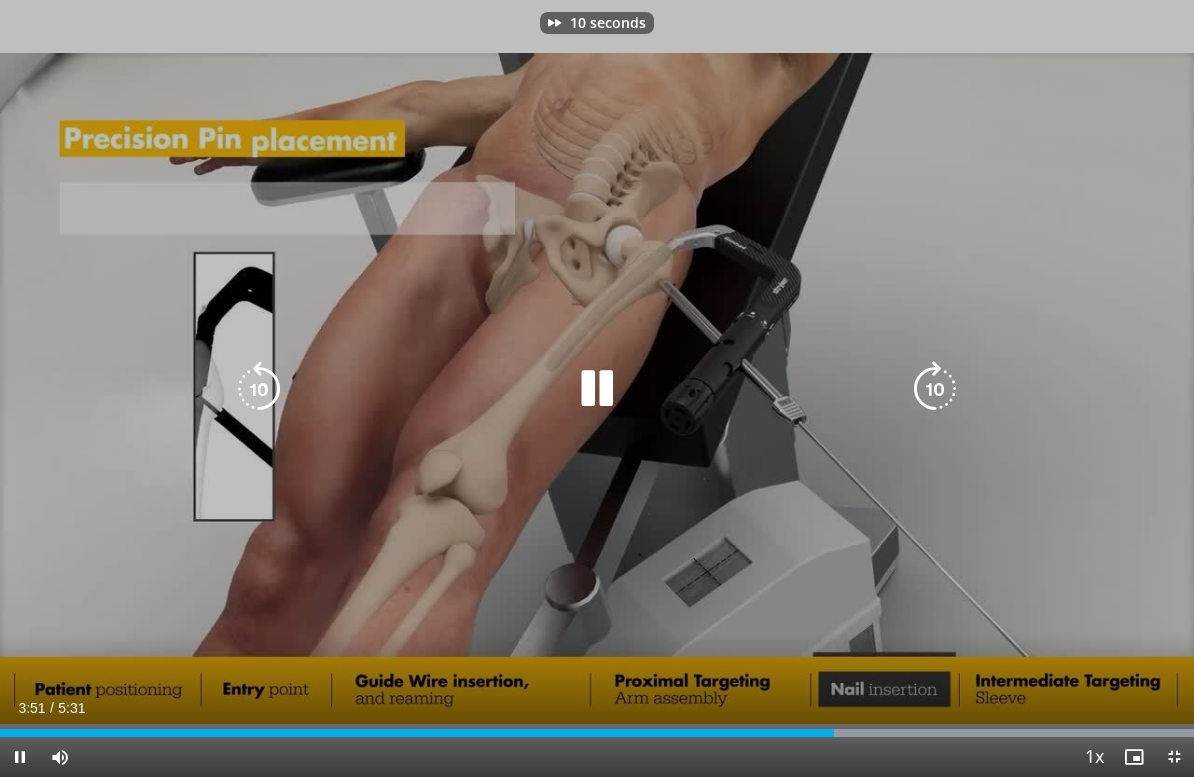click at bounding box center (597, 389) 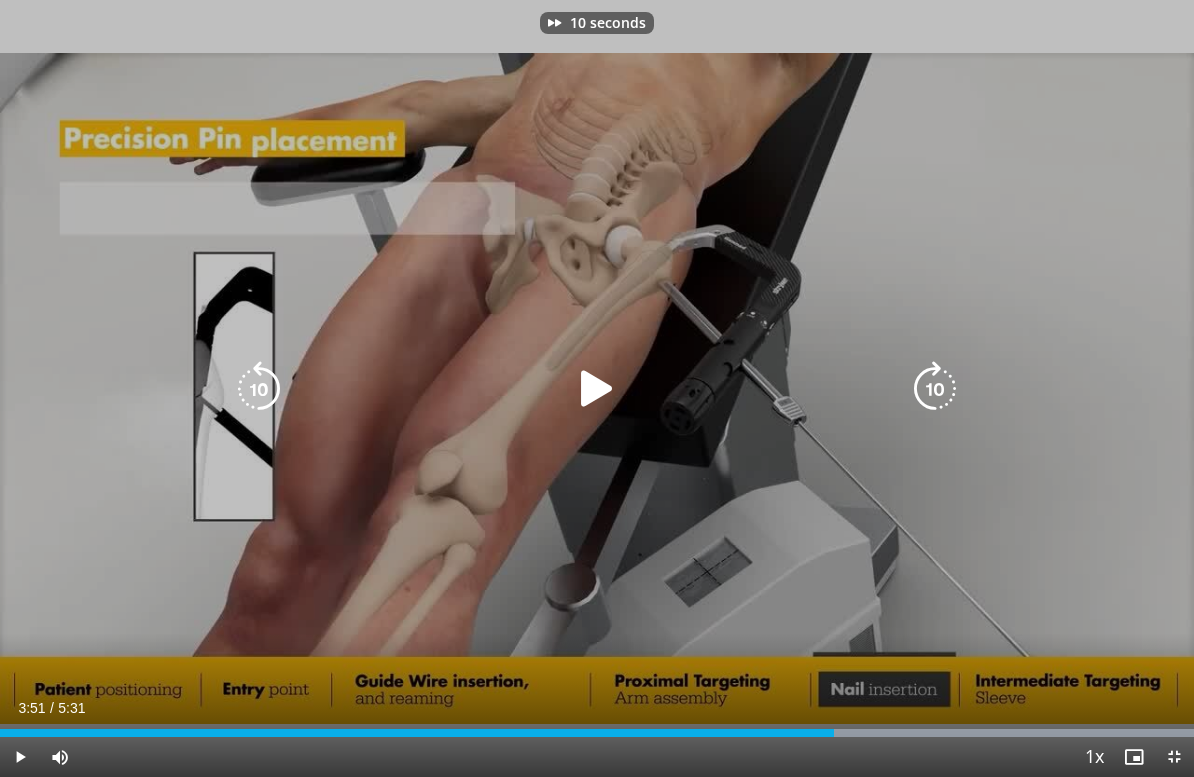 click at bounding box center [259, 389] 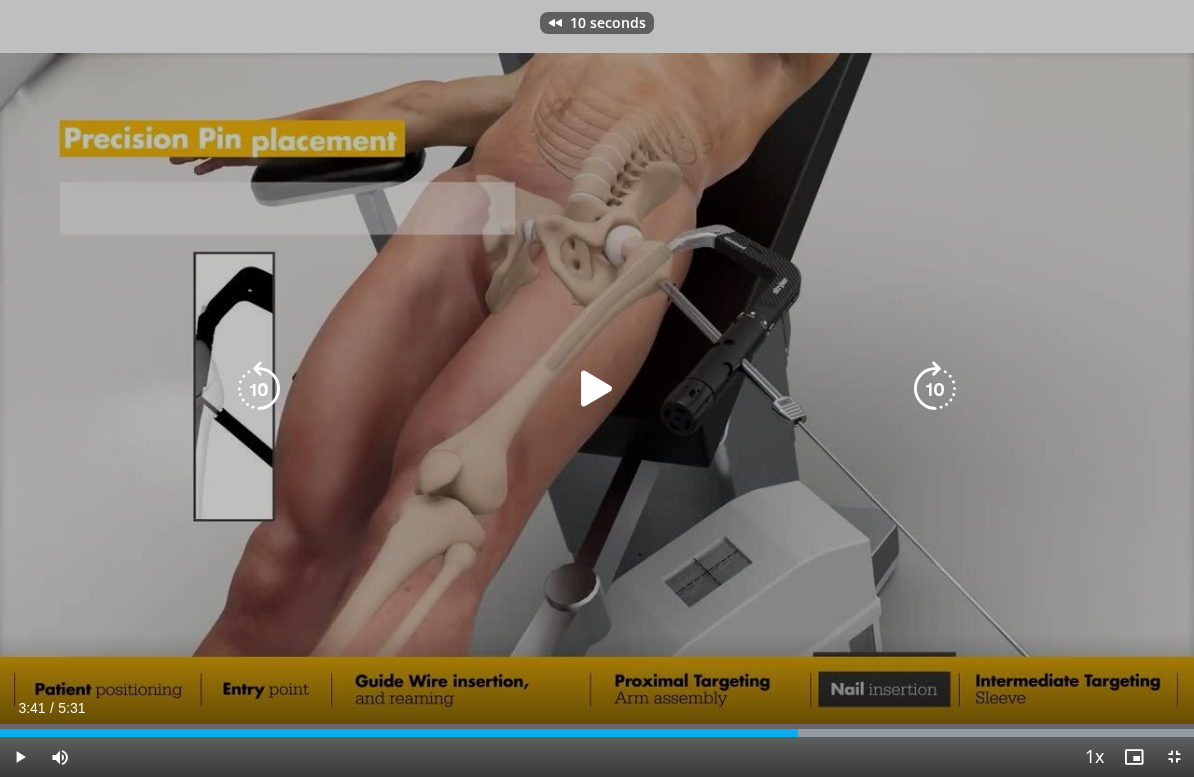 click at bounding box center [597, 389] 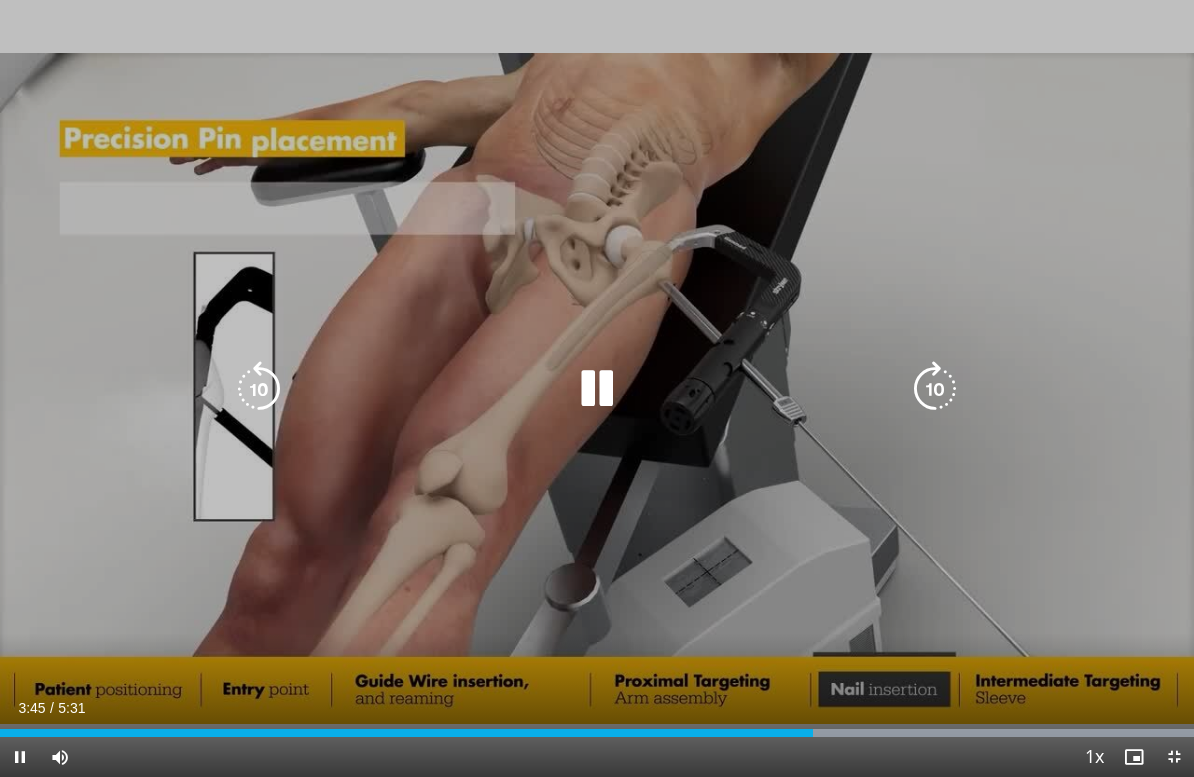 click at bounding box center [597, 389] 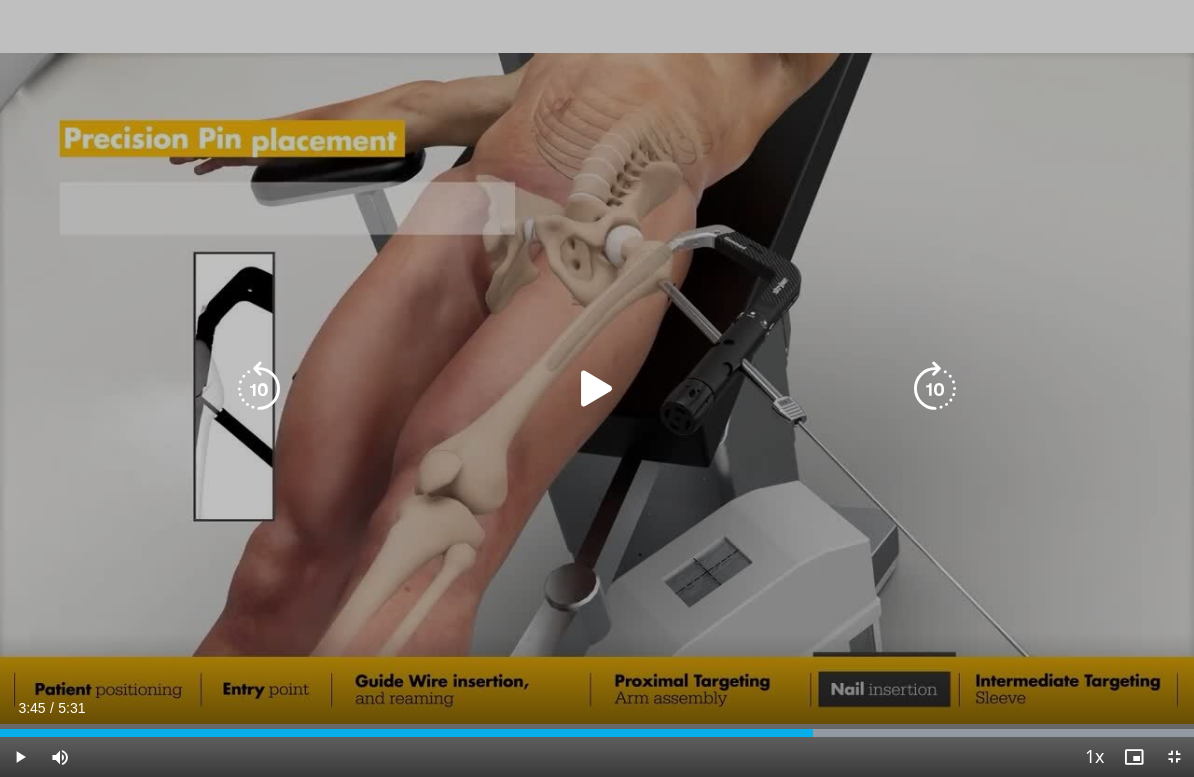 click at bounding box center [259, 389] 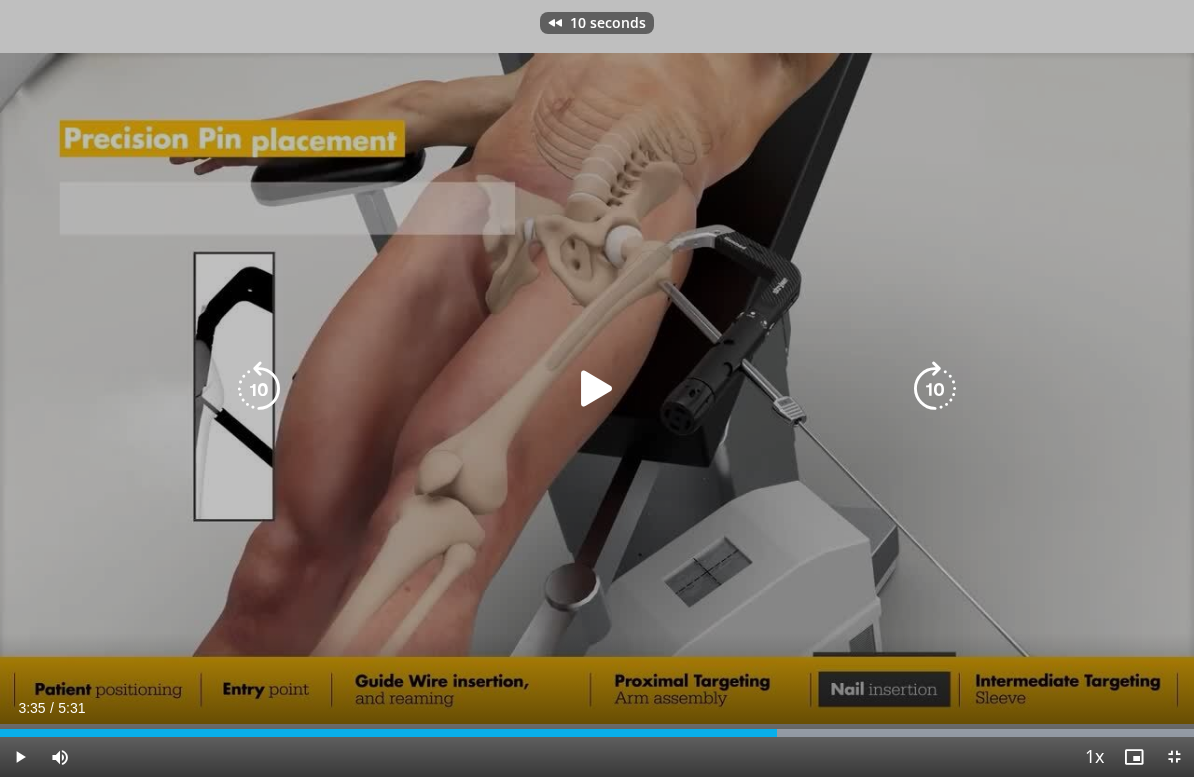 click at bounding box center [597, 389] 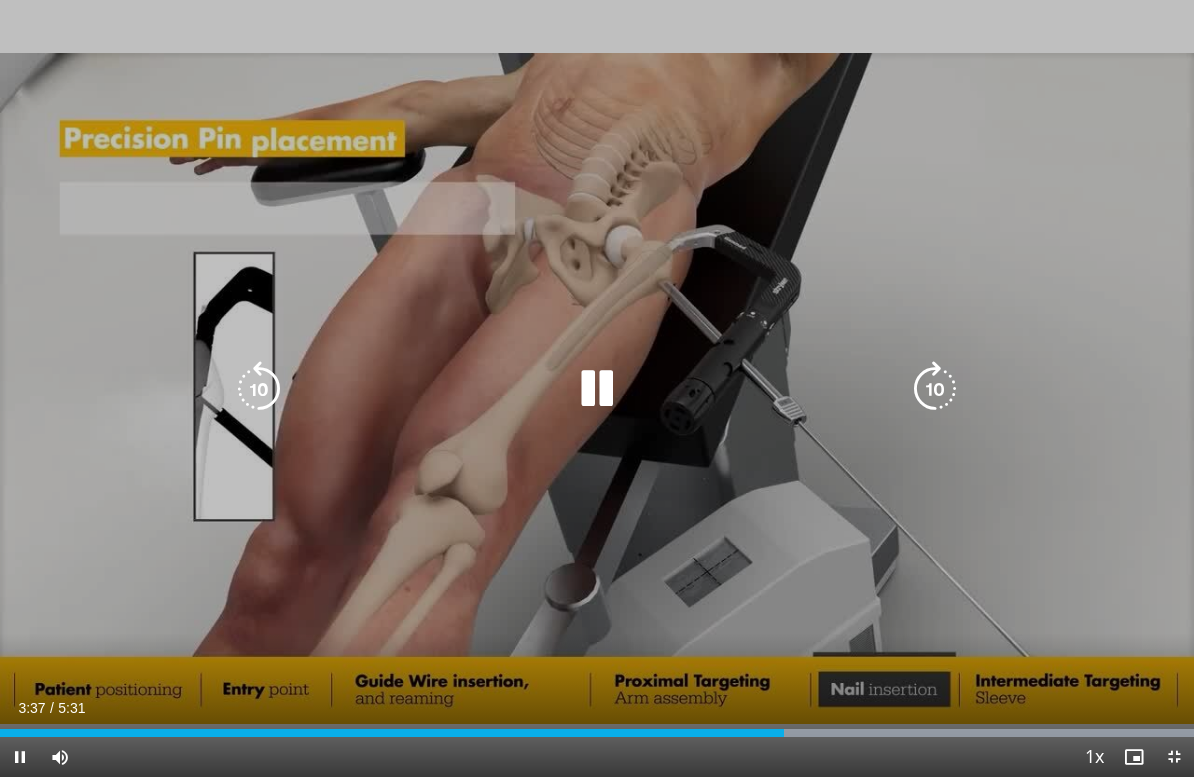 click on "10 seconds
Tap to unmute" at bounding box center [597, 388] 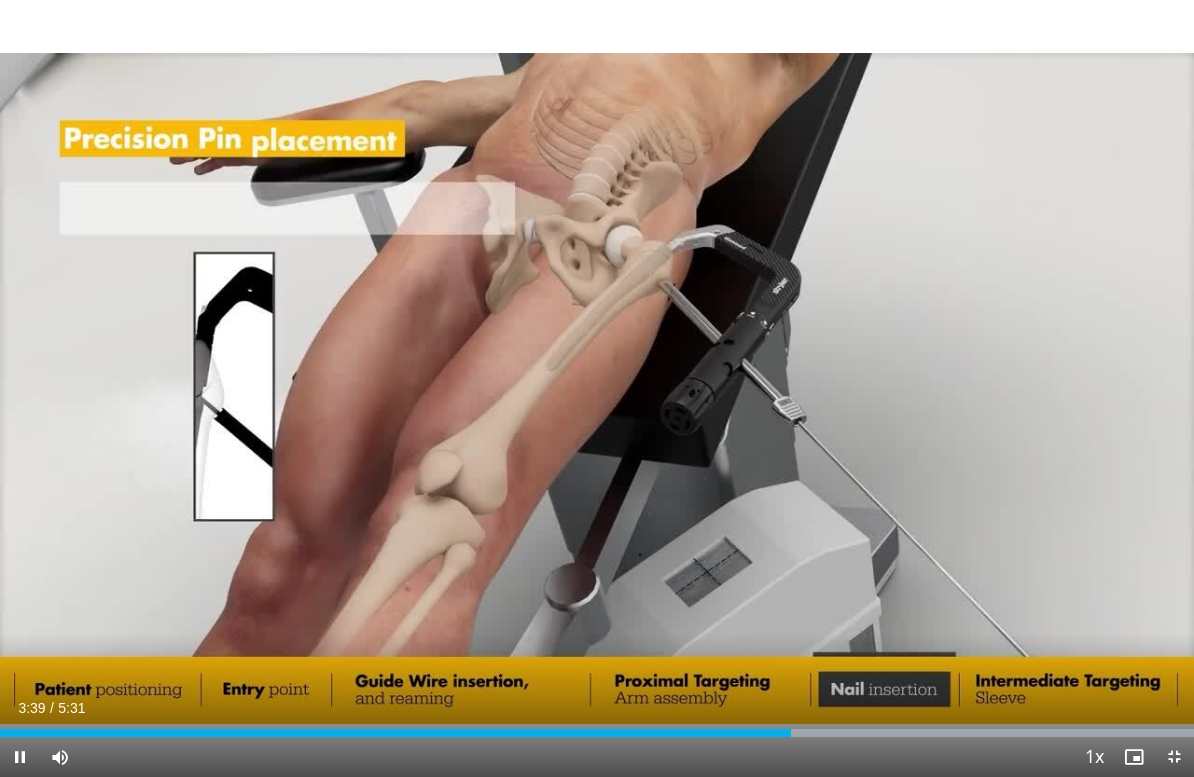 click at bounding box center [597, 389] 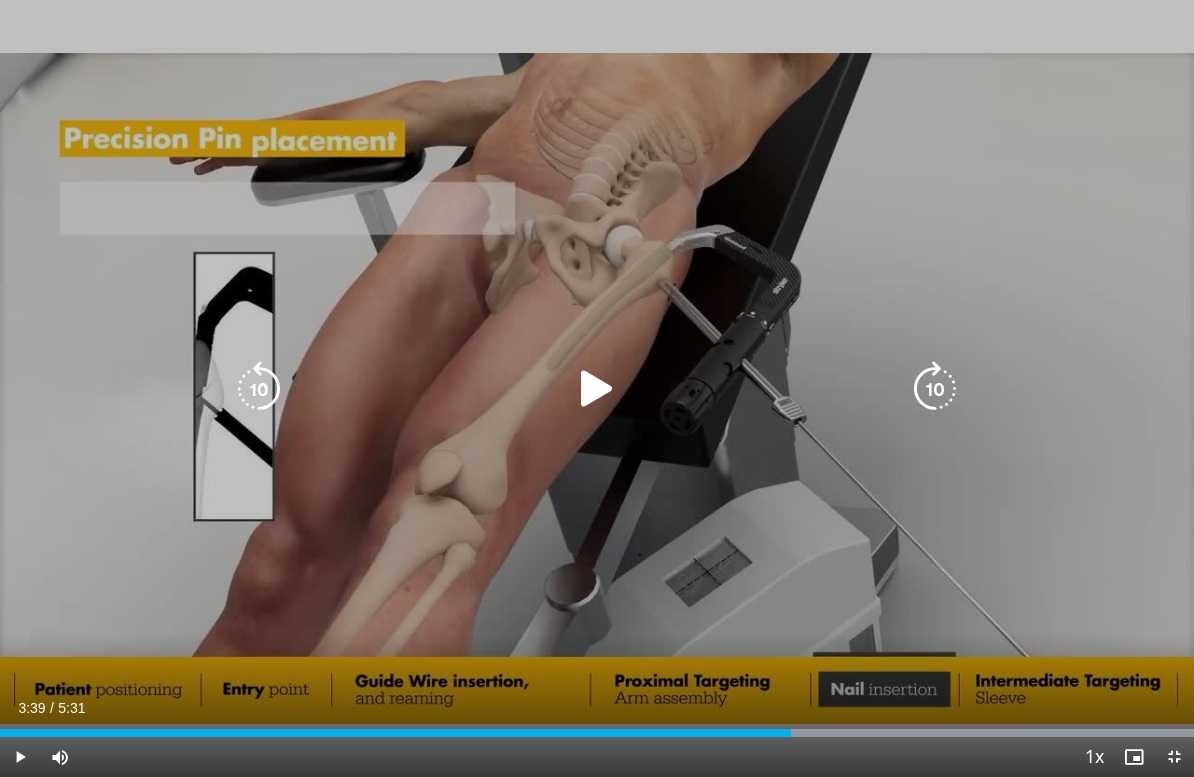click at bounding box center [597, 389] 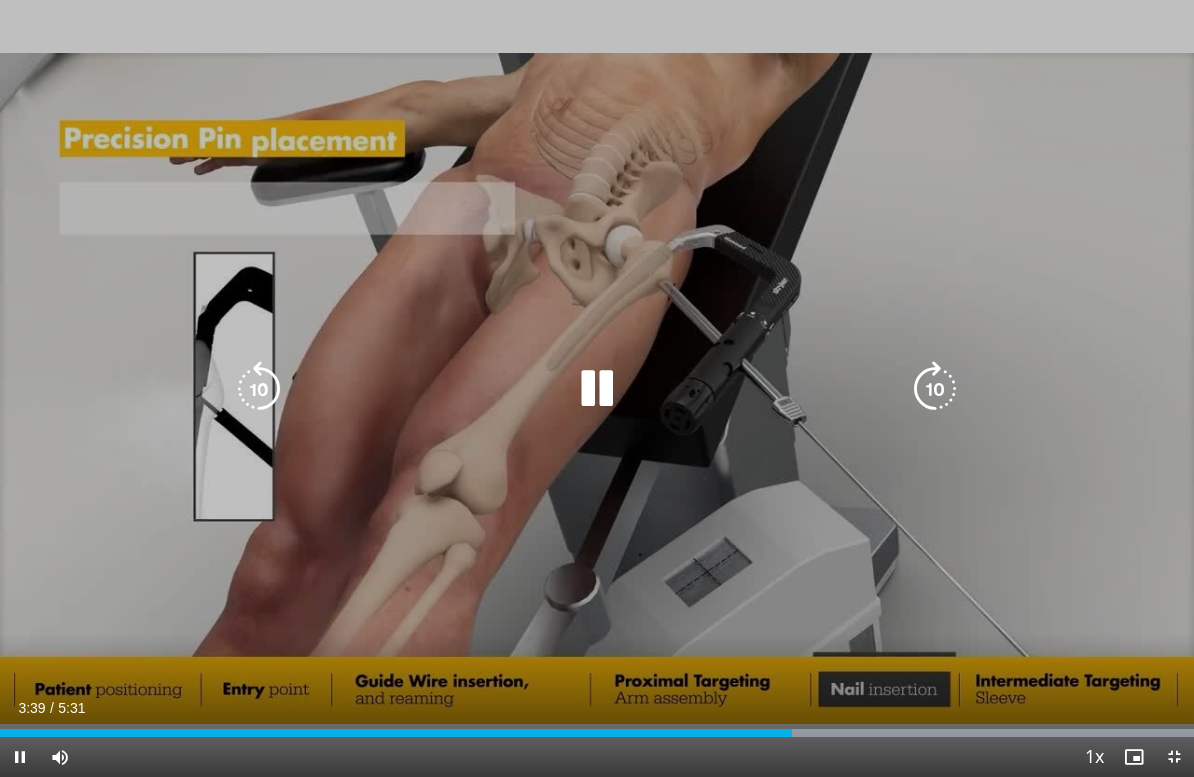 click at bounding box center (597, 389) 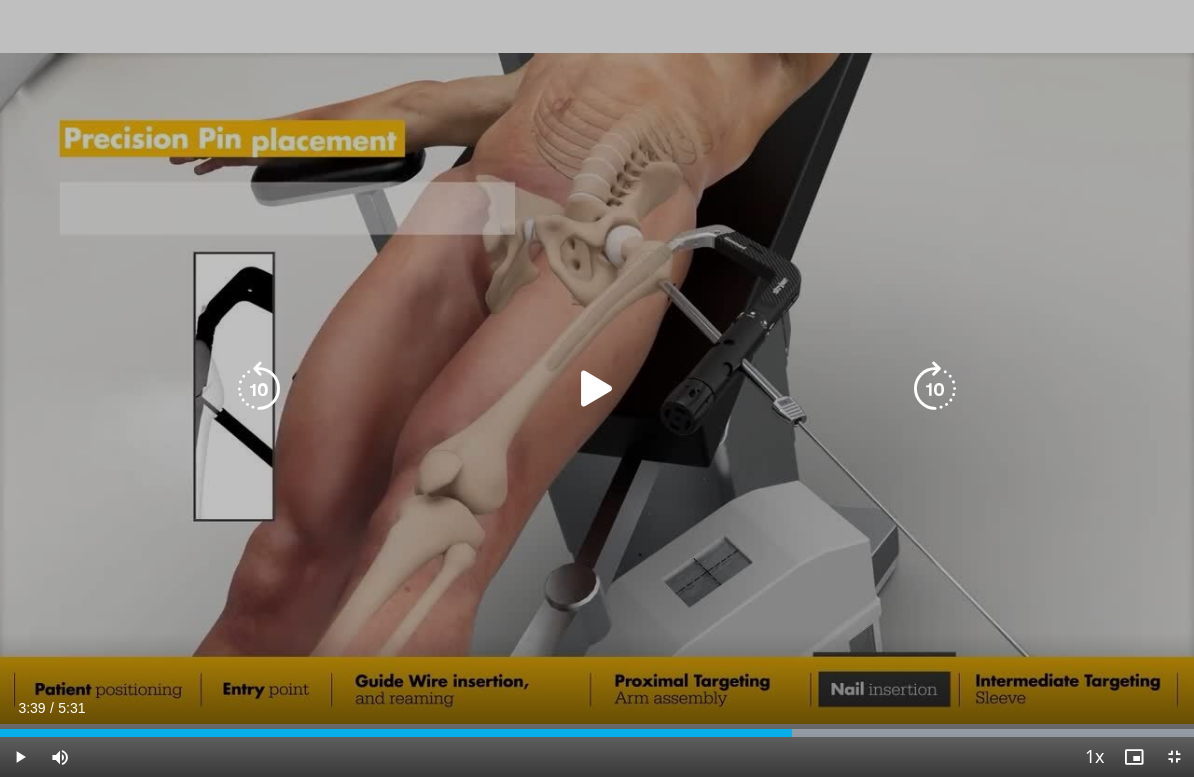 click at bounding box center [597, 389] 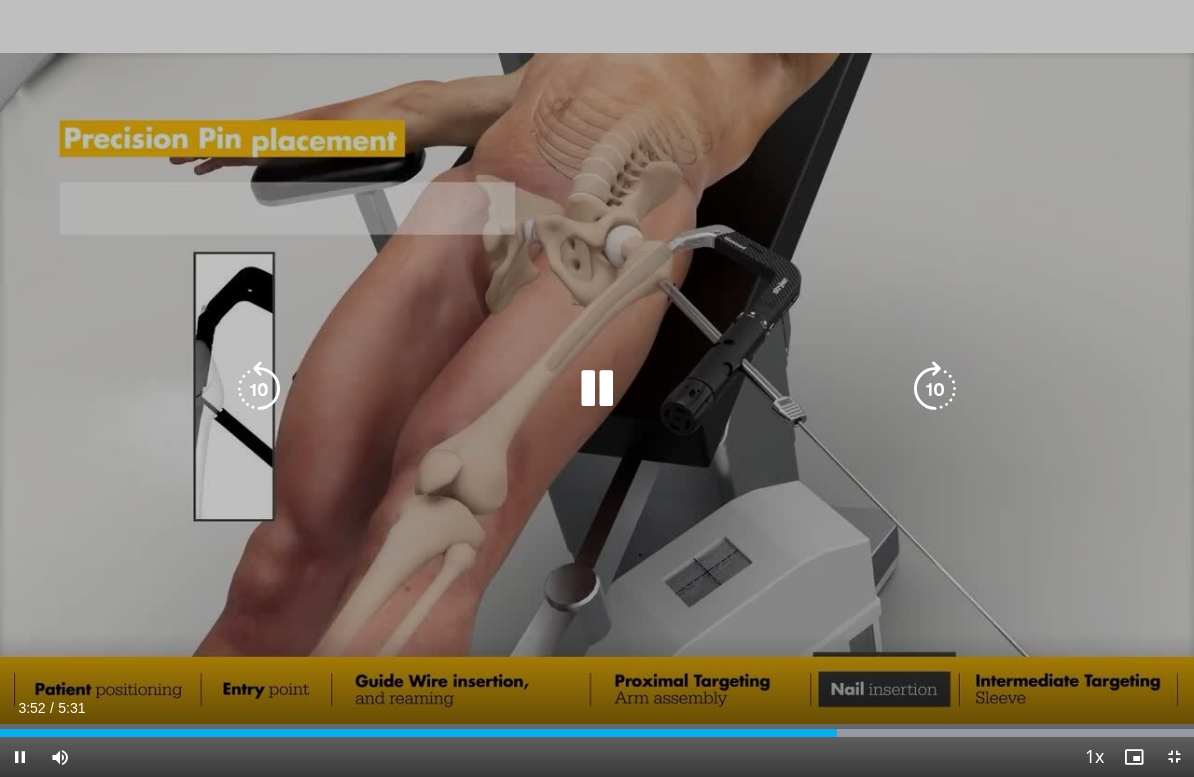 click at bounding box center [597, 389] 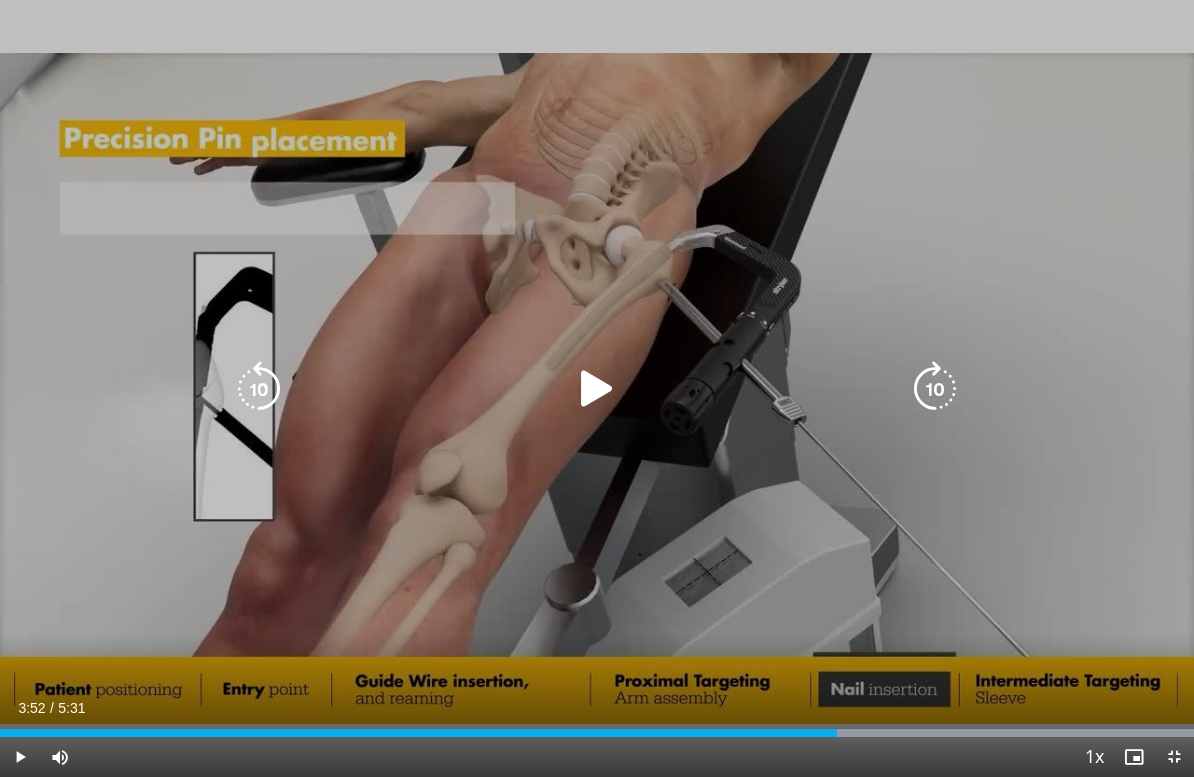 click on "10 seconds
Tap to unmute" at bounding box center (597, 388) 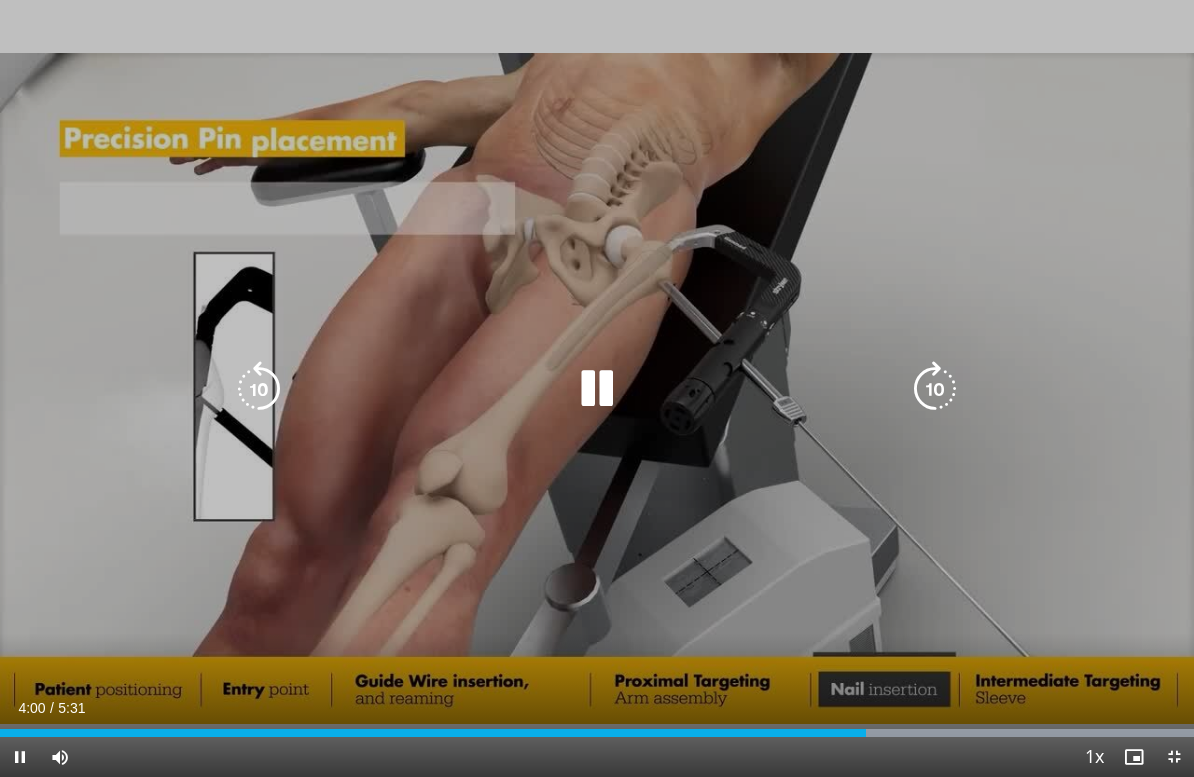 click at bounding box center (597, 389) 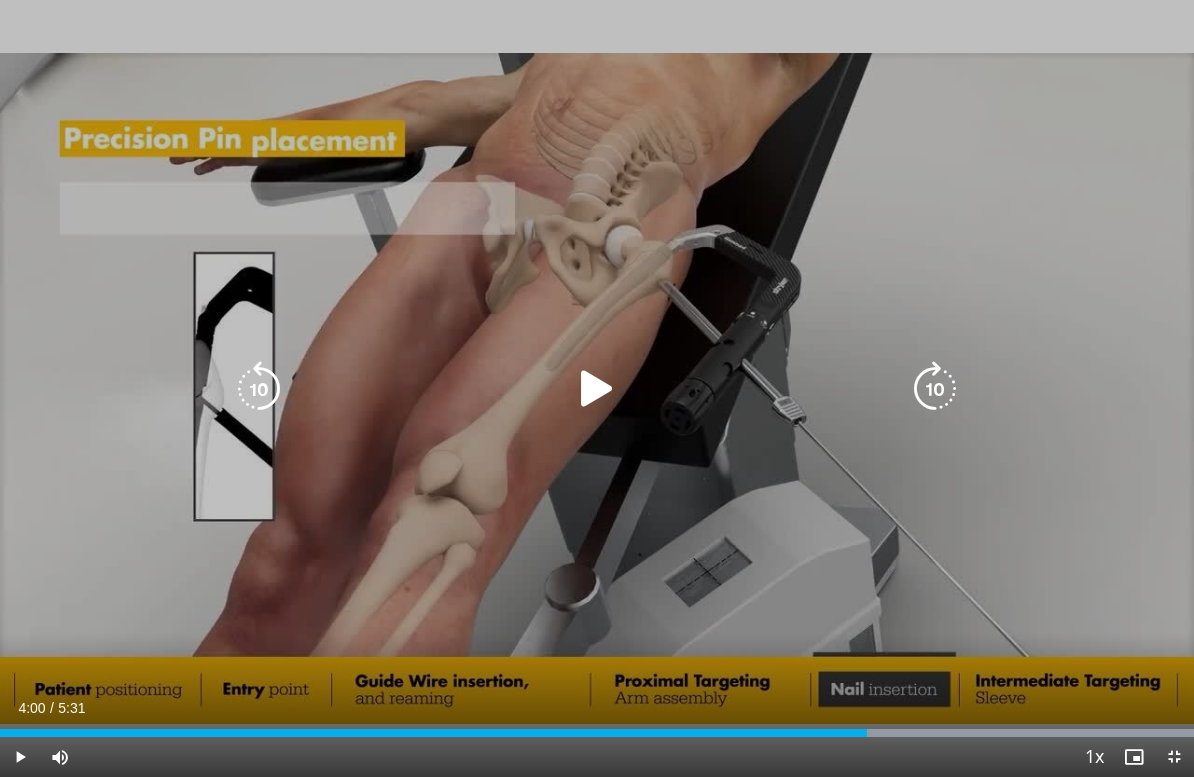 click at bounding box center (597, 389) 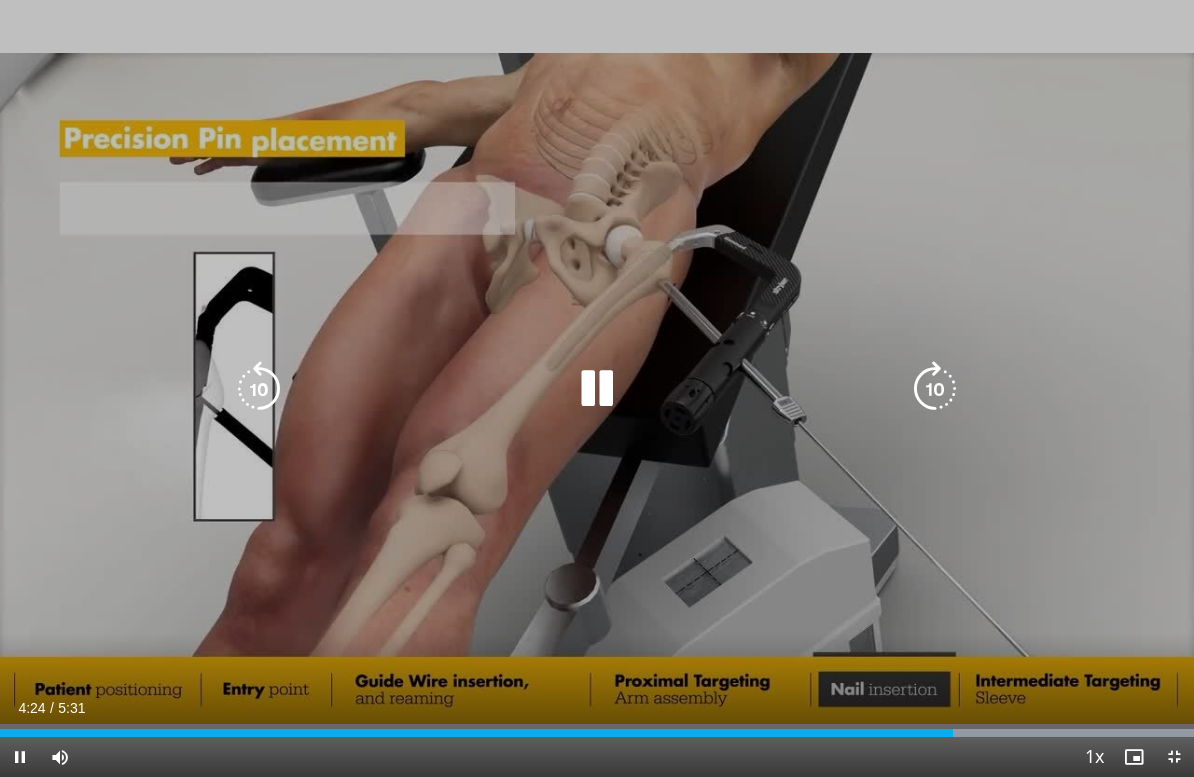 click at bounding box center [597, 389] 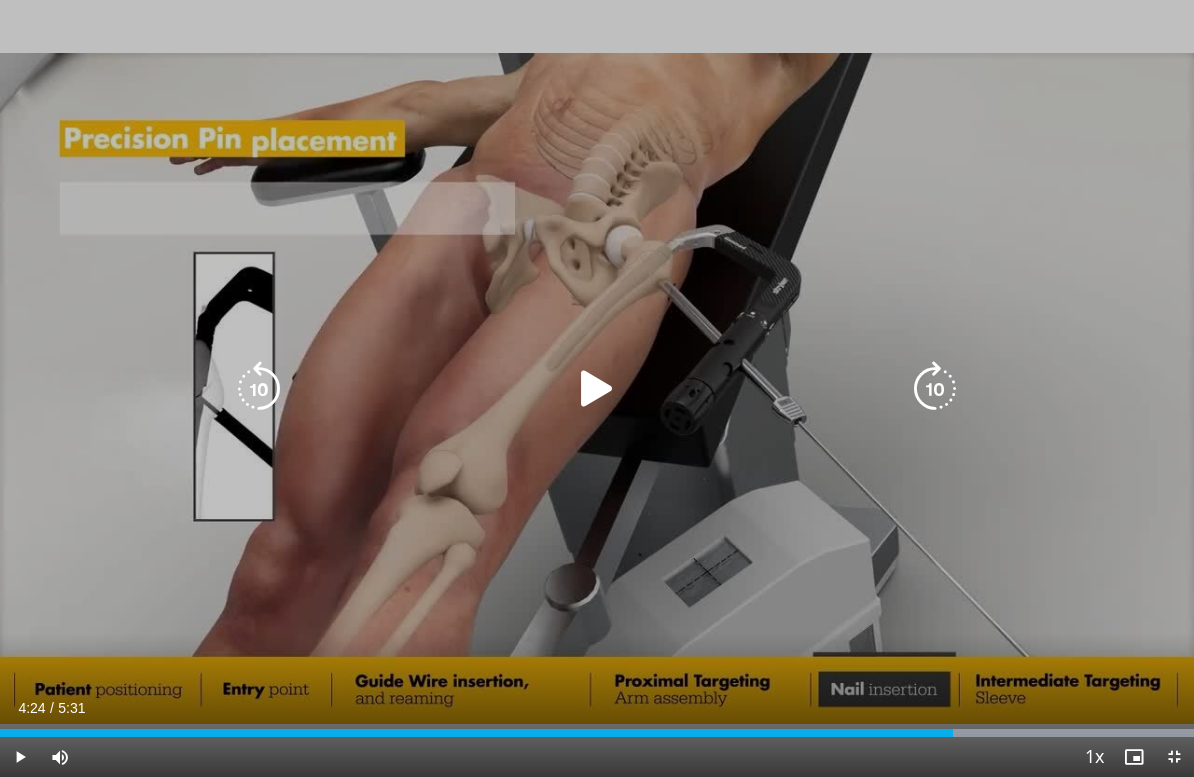 click on "10 seconds
Tap to unmute" at bounding box center (597, 388) 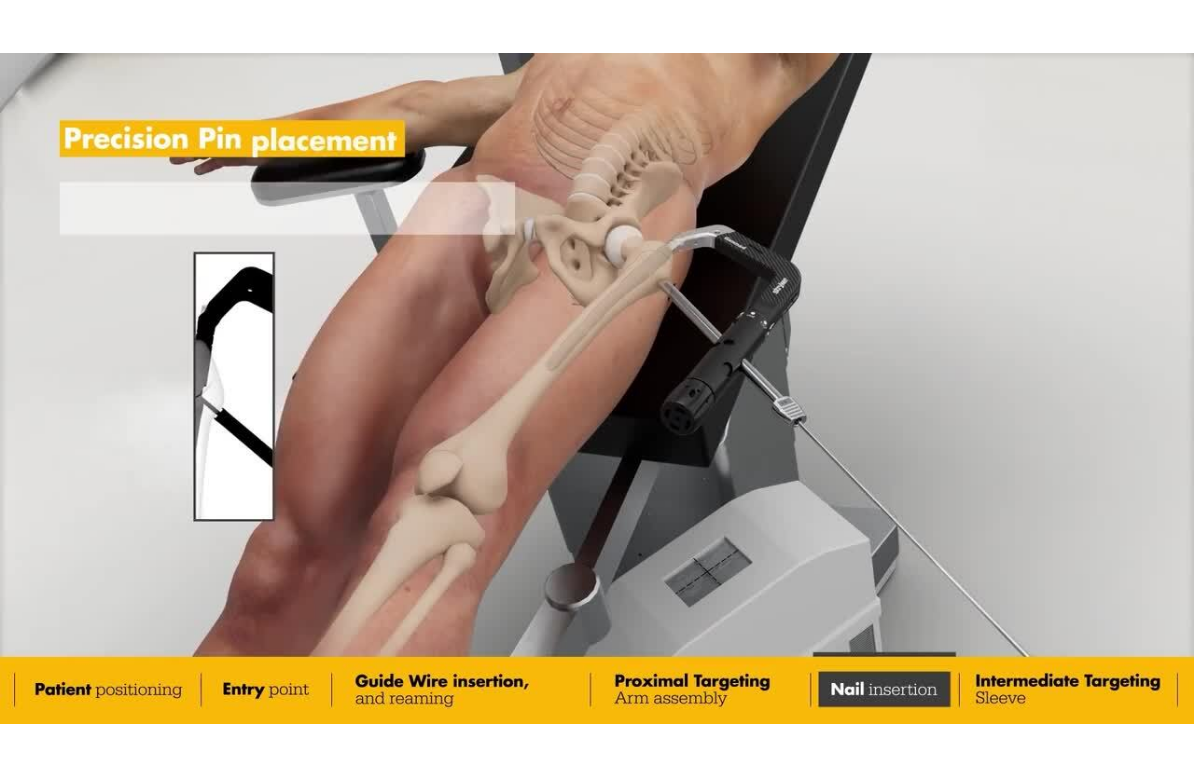 click at bounding box center (597, 389) 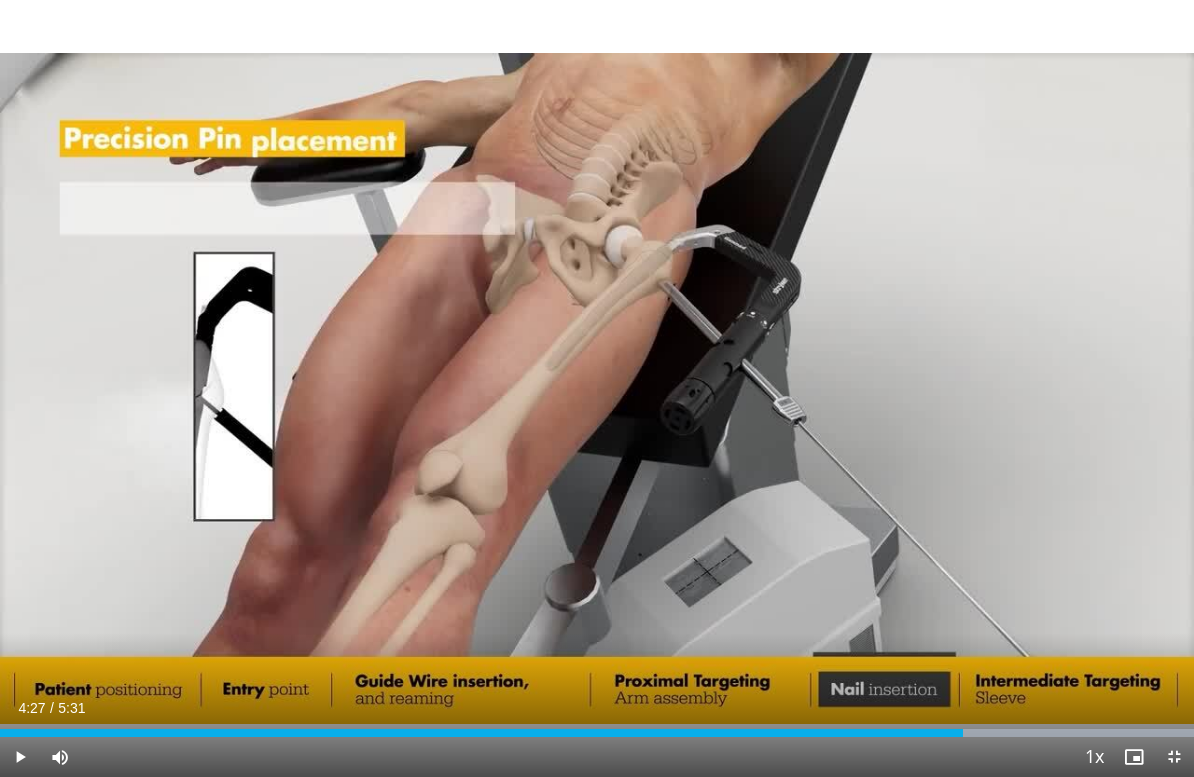 click on "10 seconds
Tap to unmute" at bounding box center (597, 388) 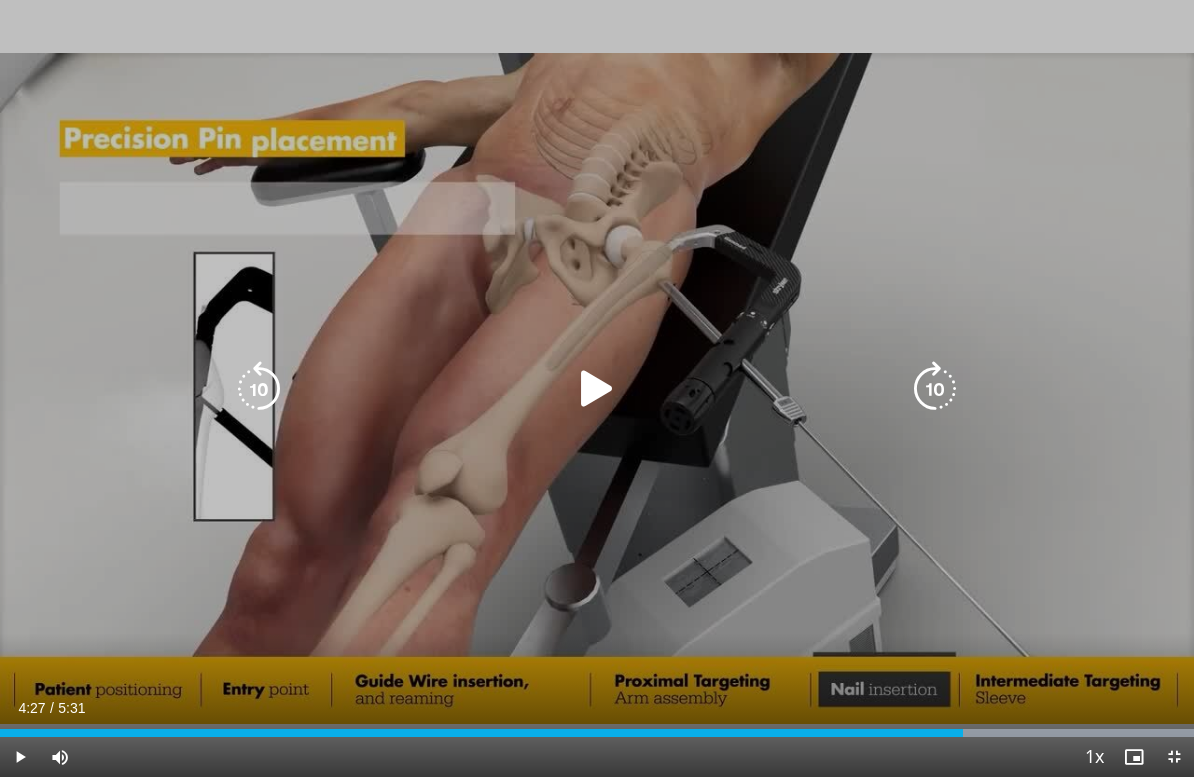 click at bounding box center (597, 389) 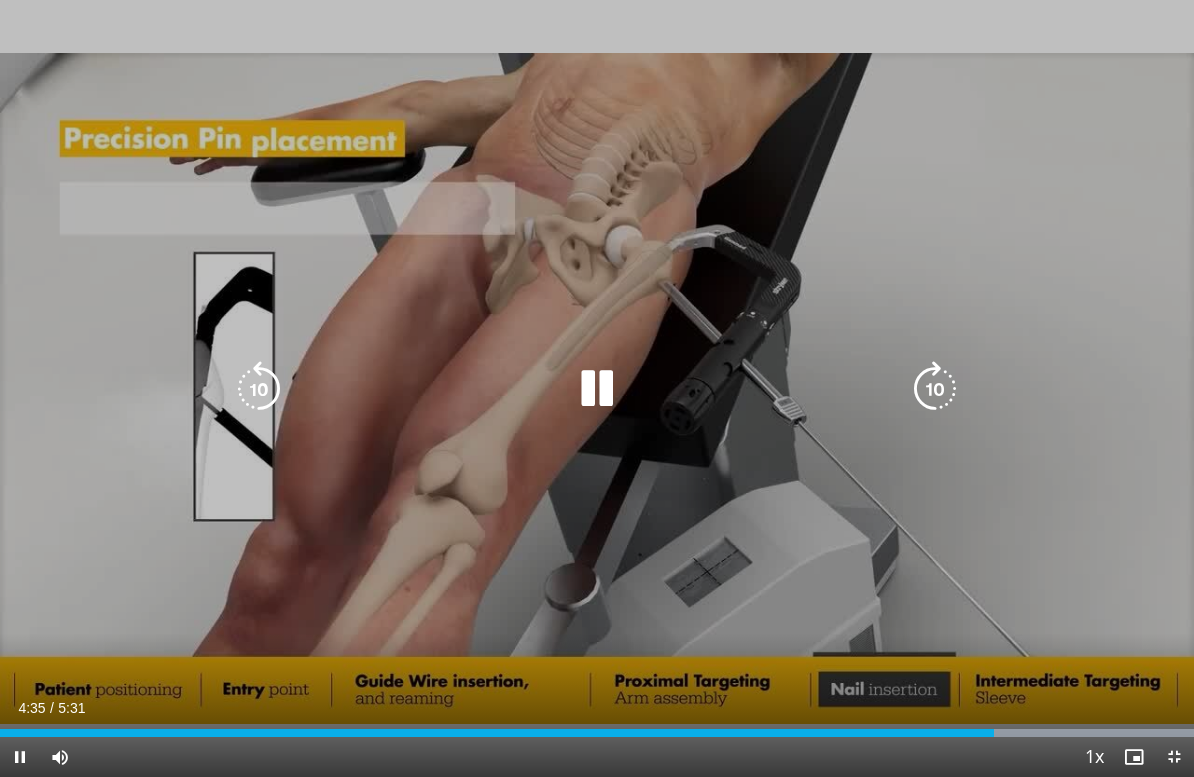 click at bounding box center [597, 389] 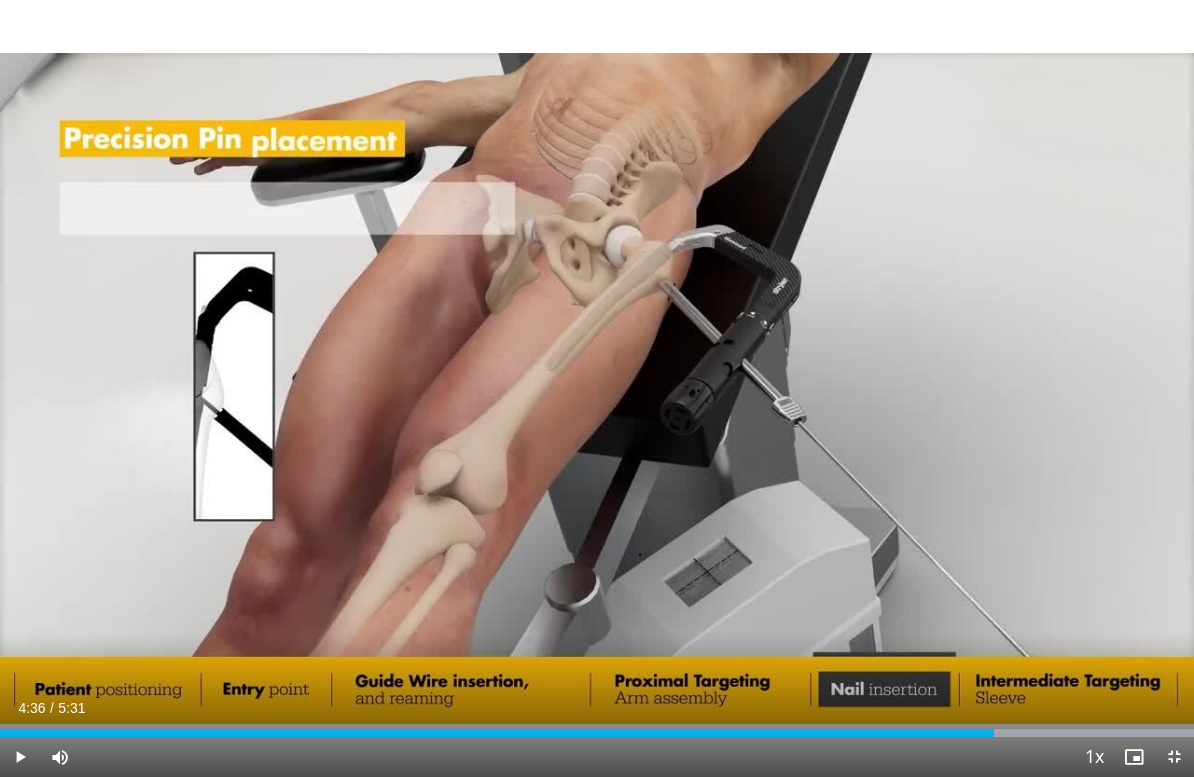 click on "10 seconds
Tap to unmute" at bounding box center [597, 388] 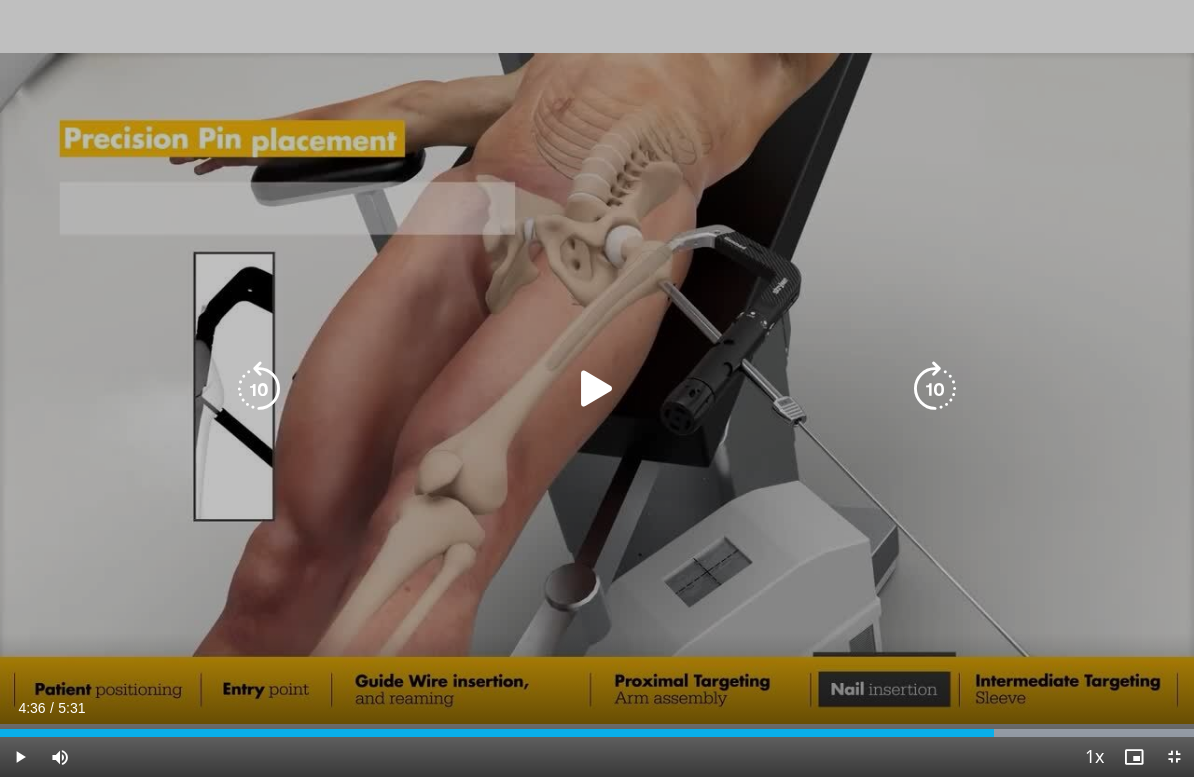 click at bounding box center (597, 389) 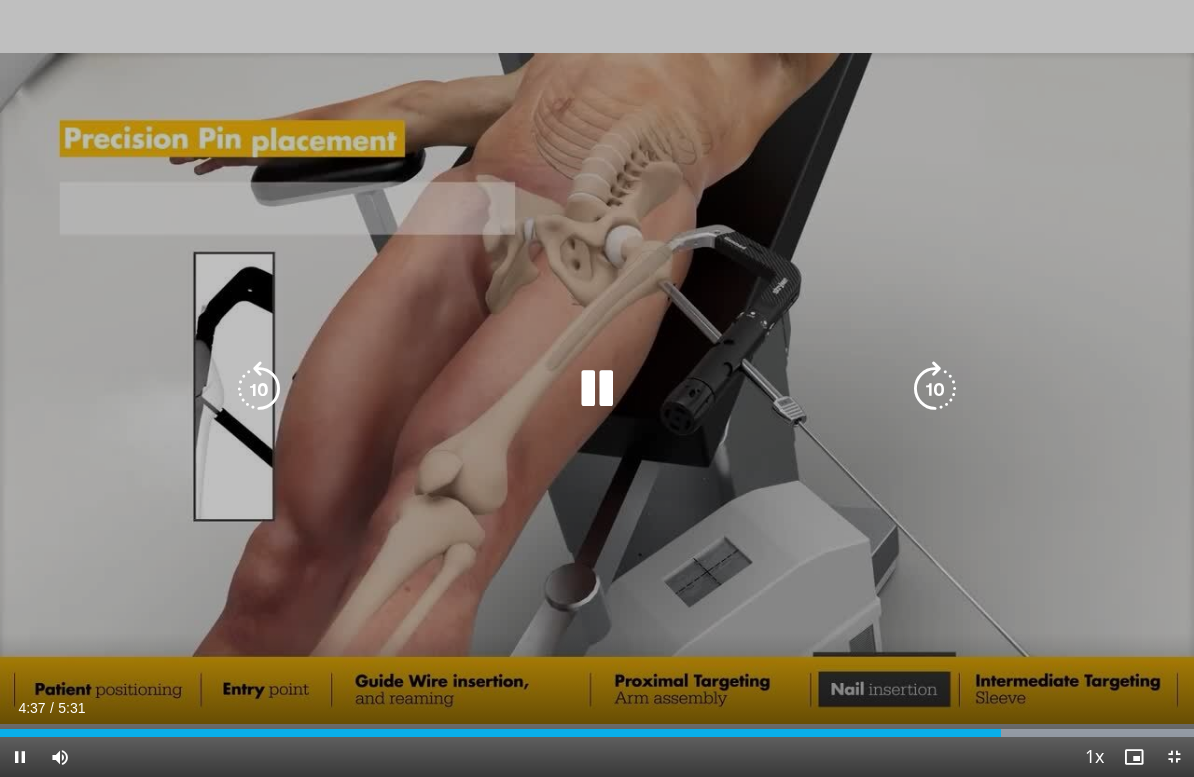 click at bounding box center [597, 389] 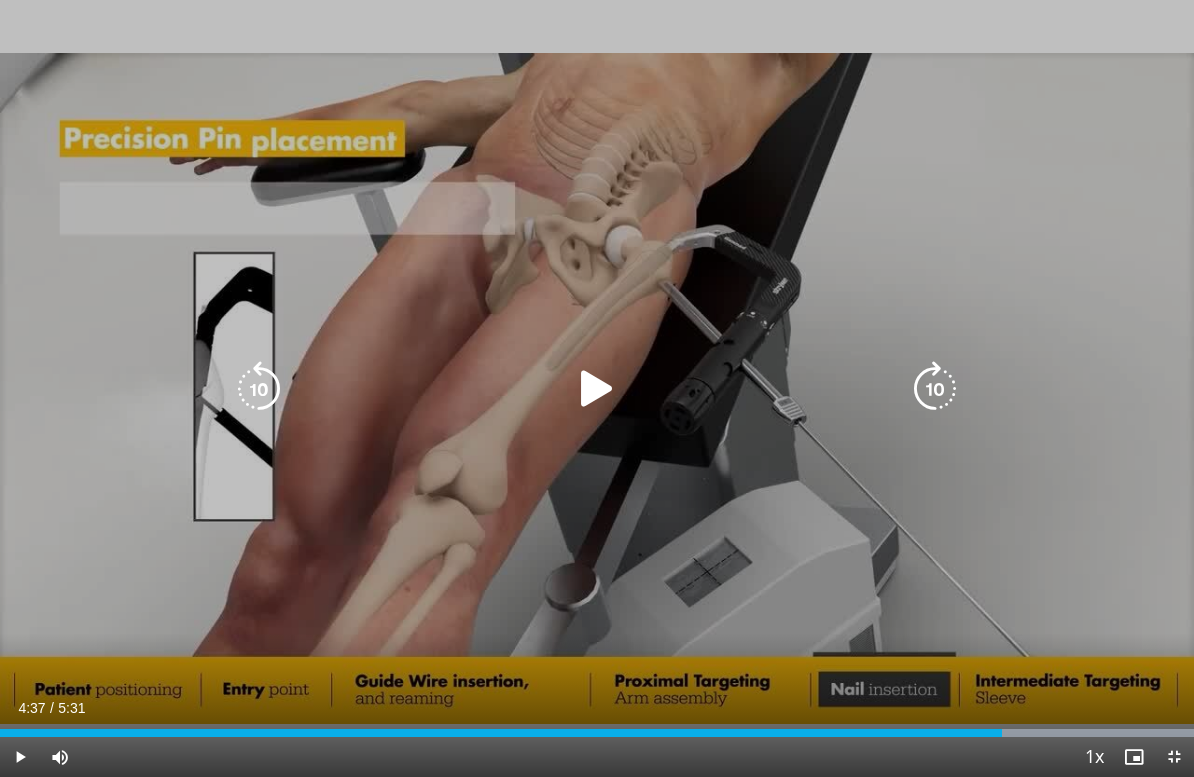 click at bounding box center [597, 389] 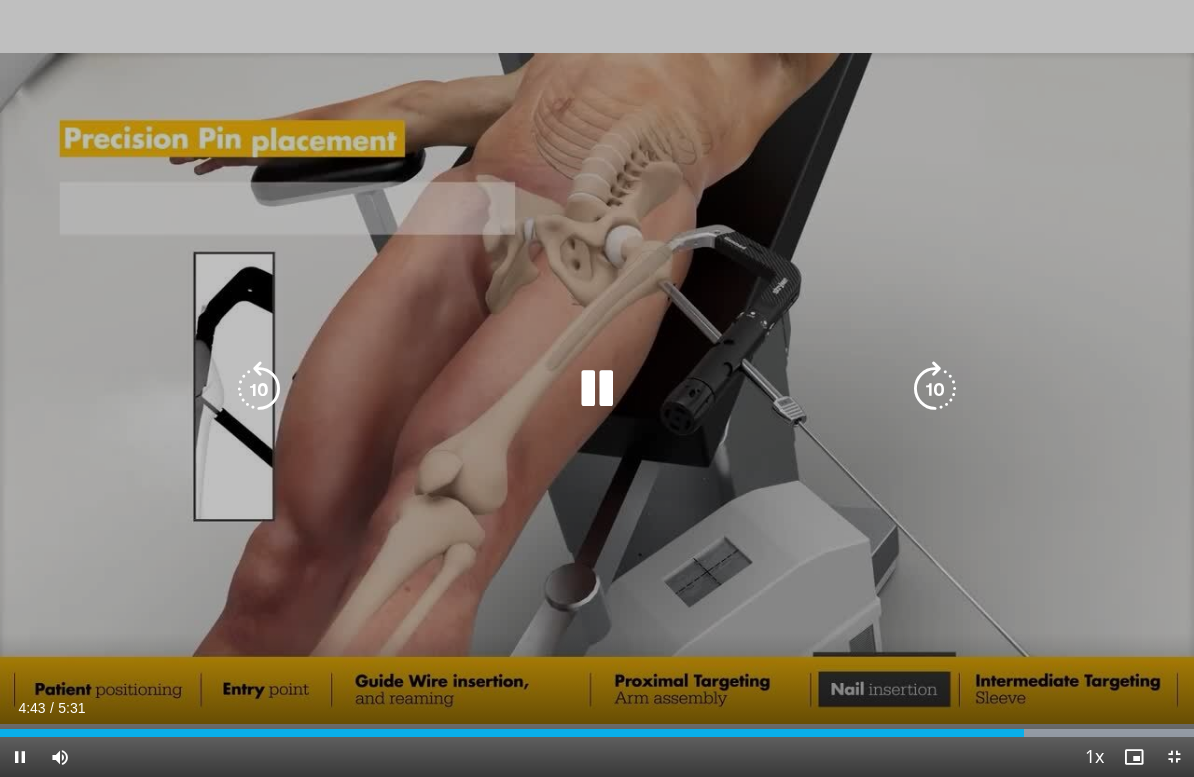 click at bounding box center [597, 389] 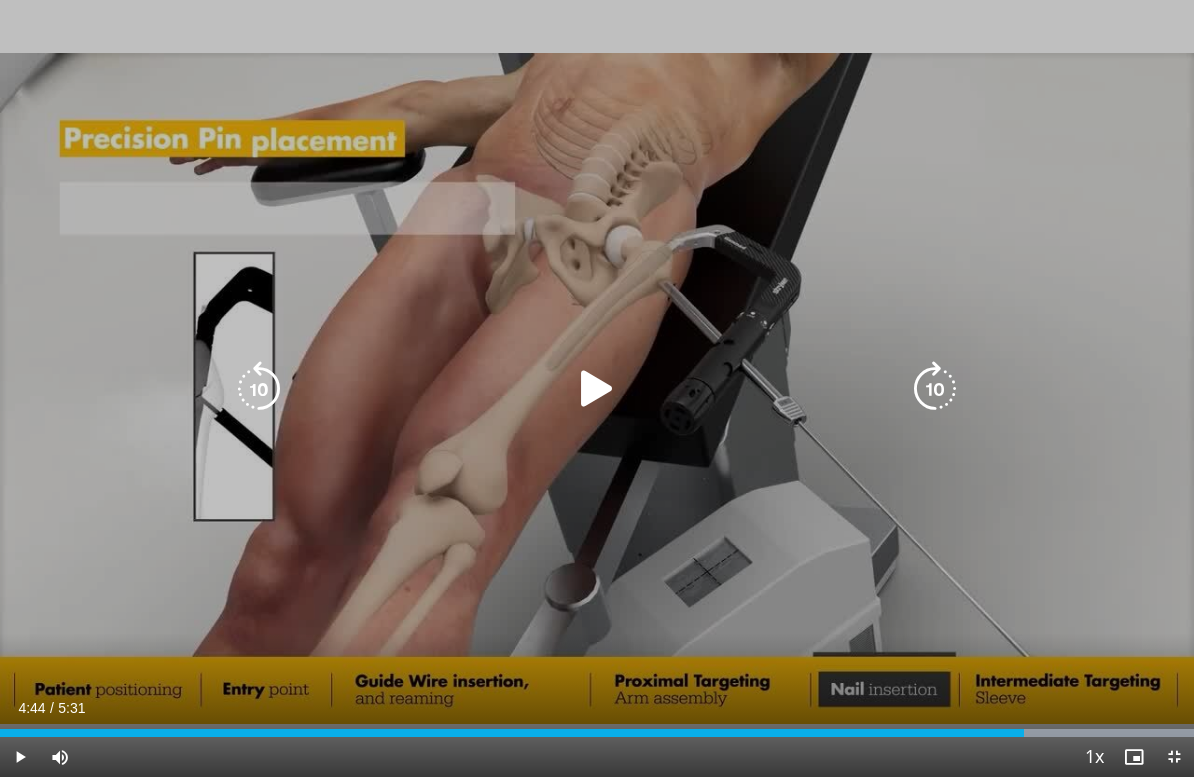 click at bounding box center (259, 389) 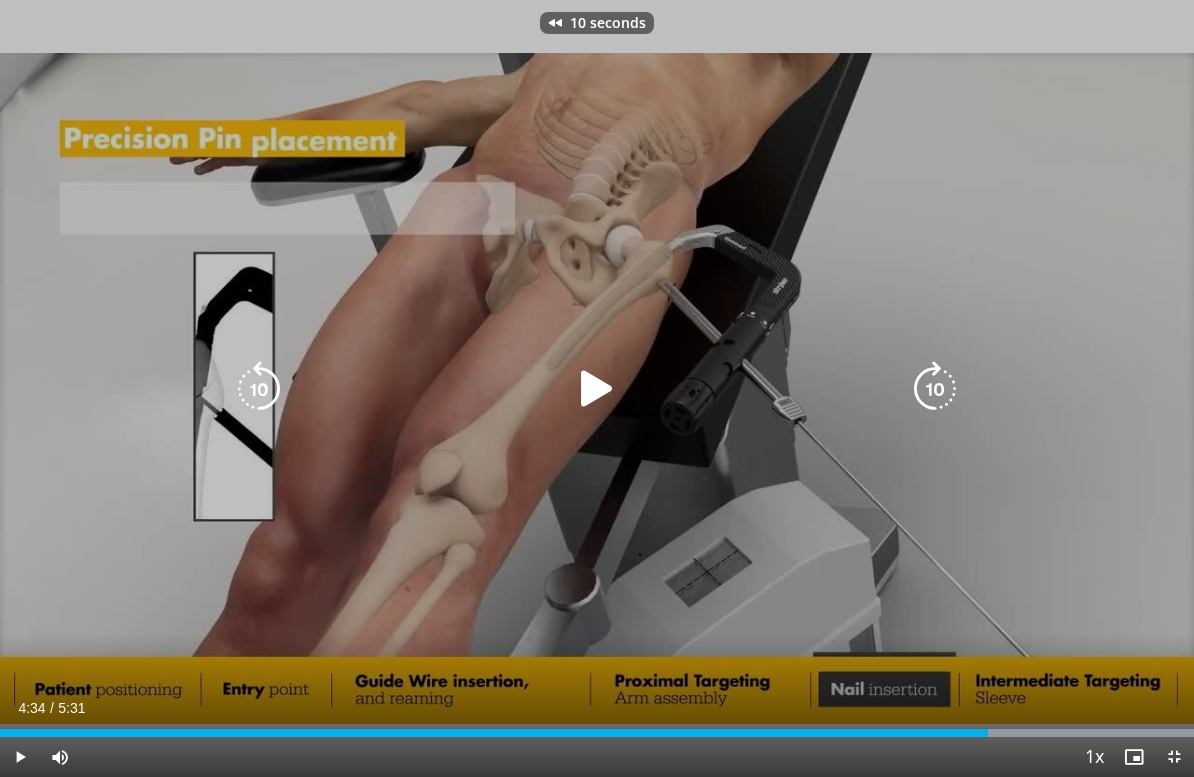 click at bounding box center (597, 389) 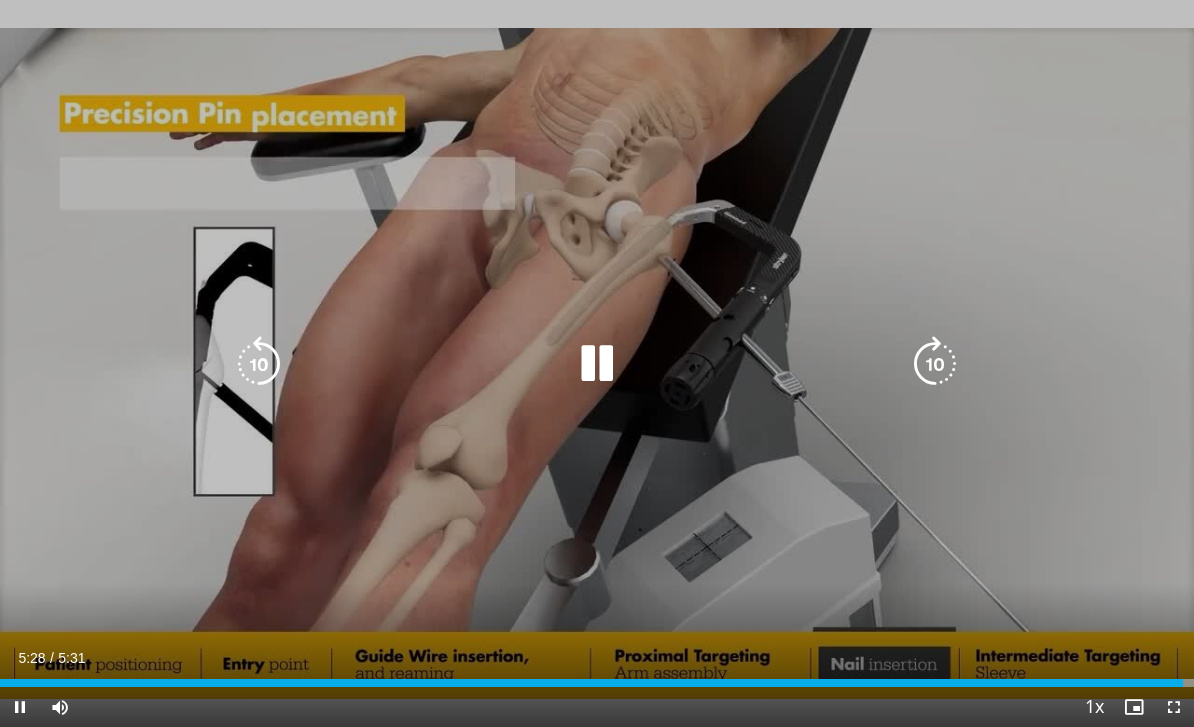 scroll, scrollTop: 59, scrollLeft: 0, axis: vertical 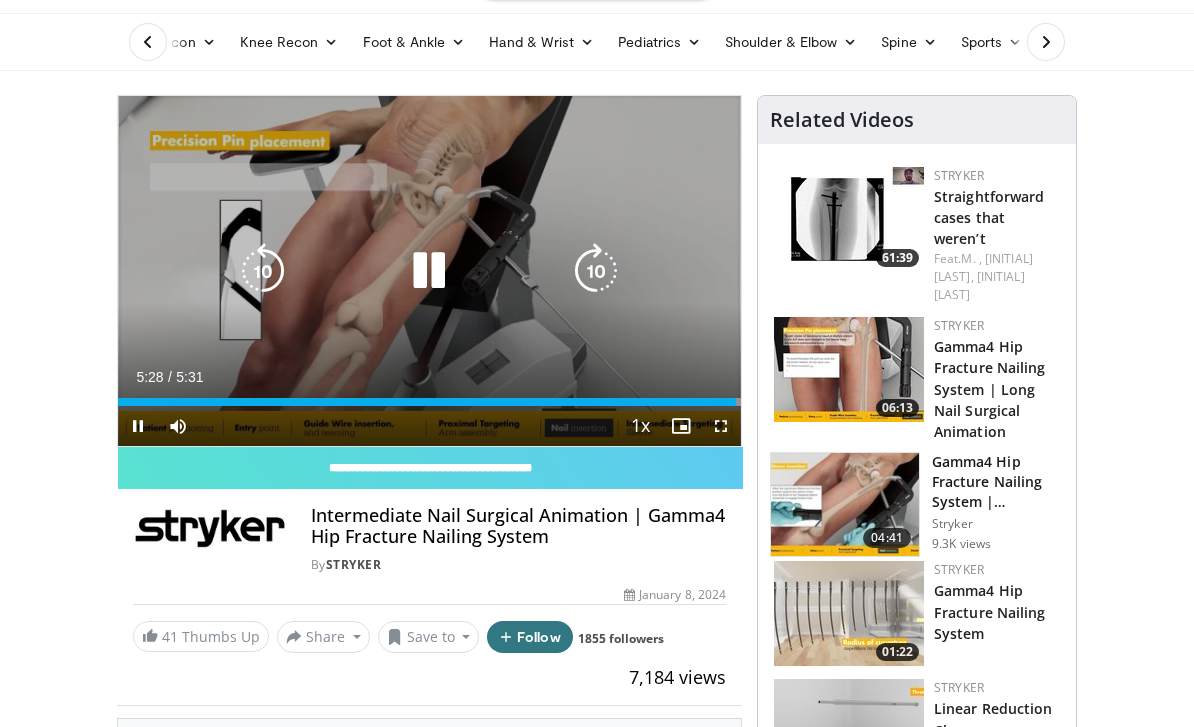click at bounding box center (429, 271) 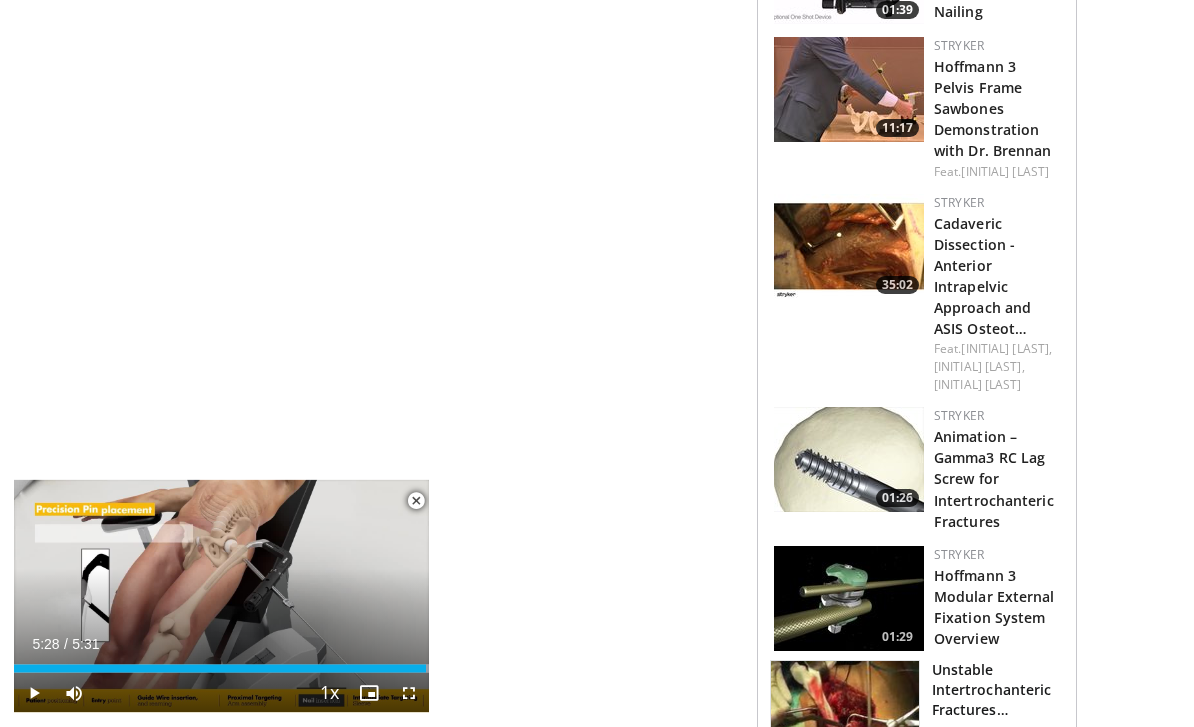scroll, scrollTop: 1596, scrollLeft: 0, axis: vertical 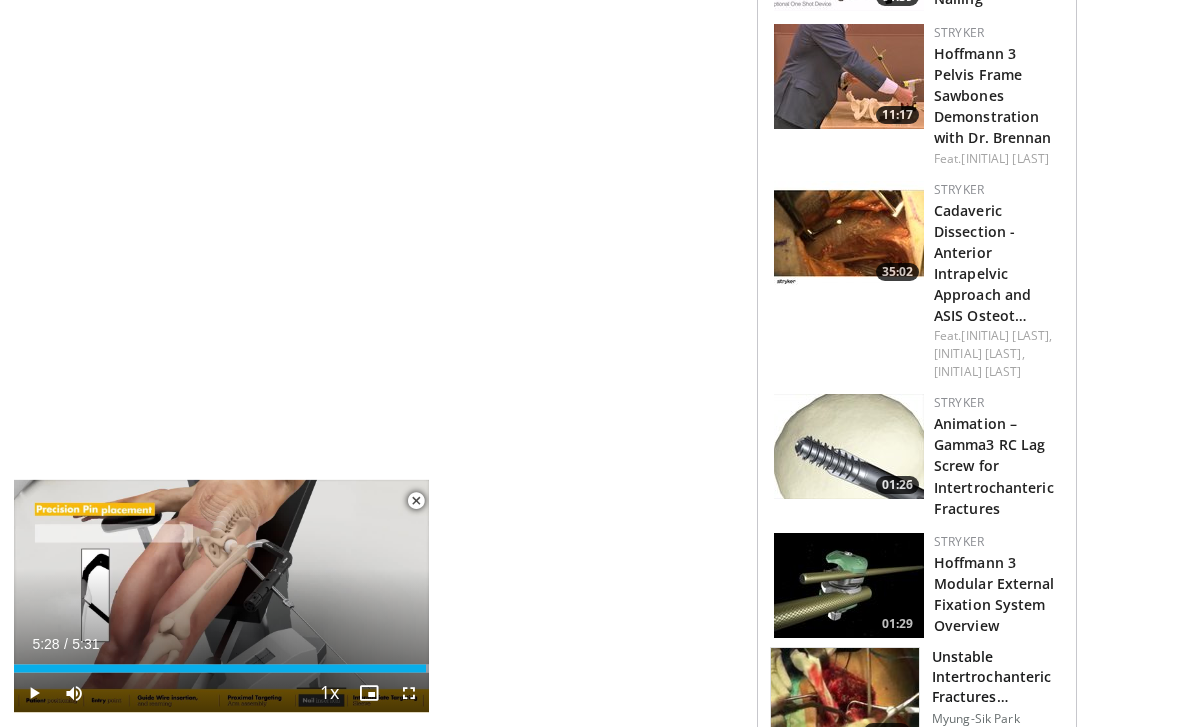 click on "Animation – Gamma3 RC Lag Screw for Intertrochanteric Fractures" at bounding box center (997, 466) 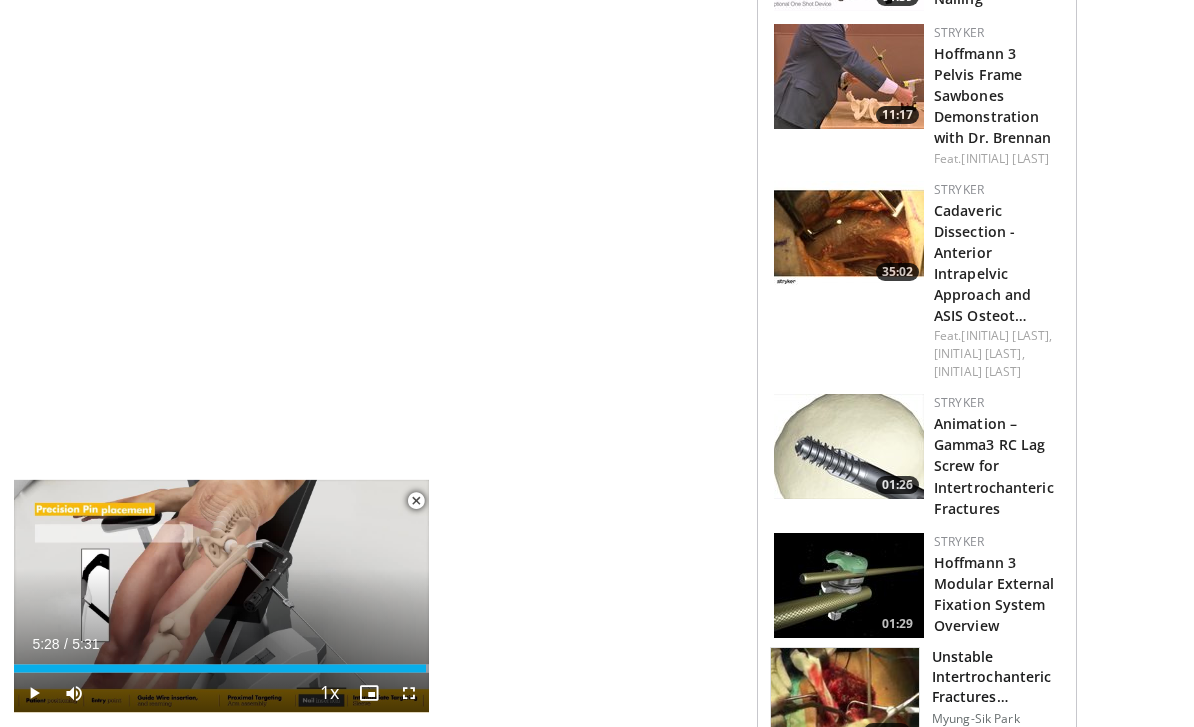 click on "Animation – Gamma3 RC Lag Screw for Intertrochanteric Fractures" at bounding box center [994, 466] 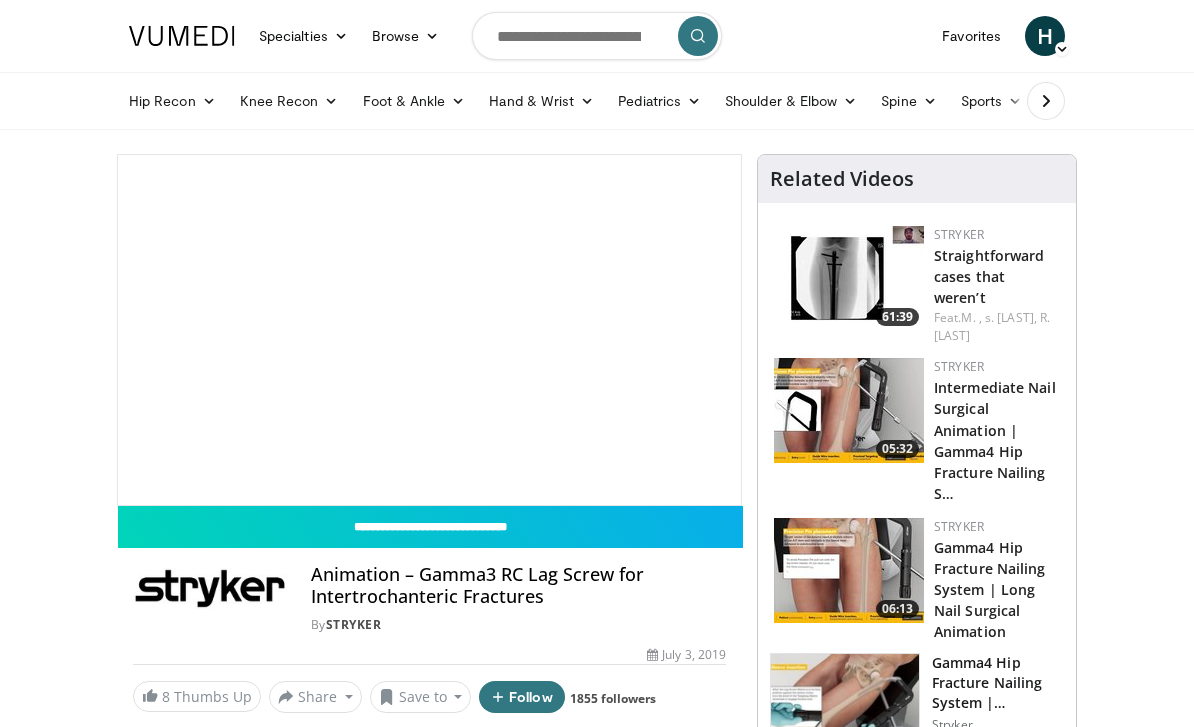 scroll, scrollTop: 0, scrollLeft: 0, axis: both 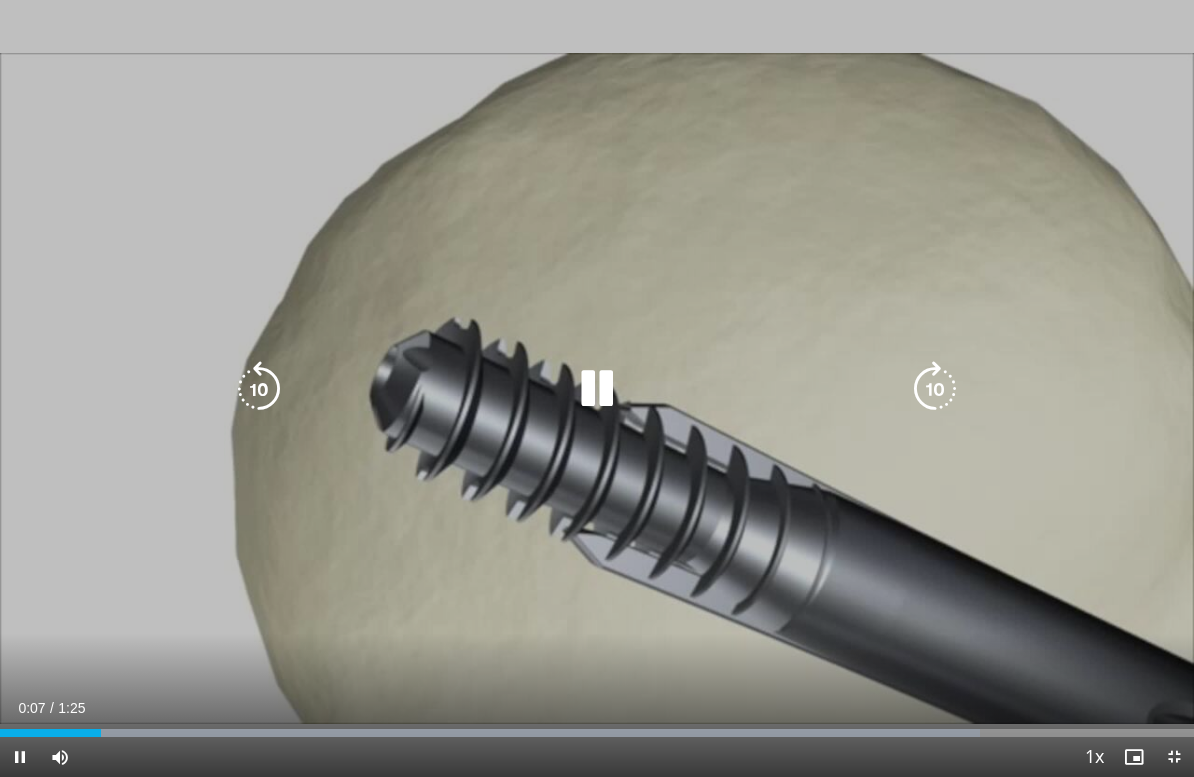 click on "10 seconds
Tap to unmute" at bounding box center (597, 388) 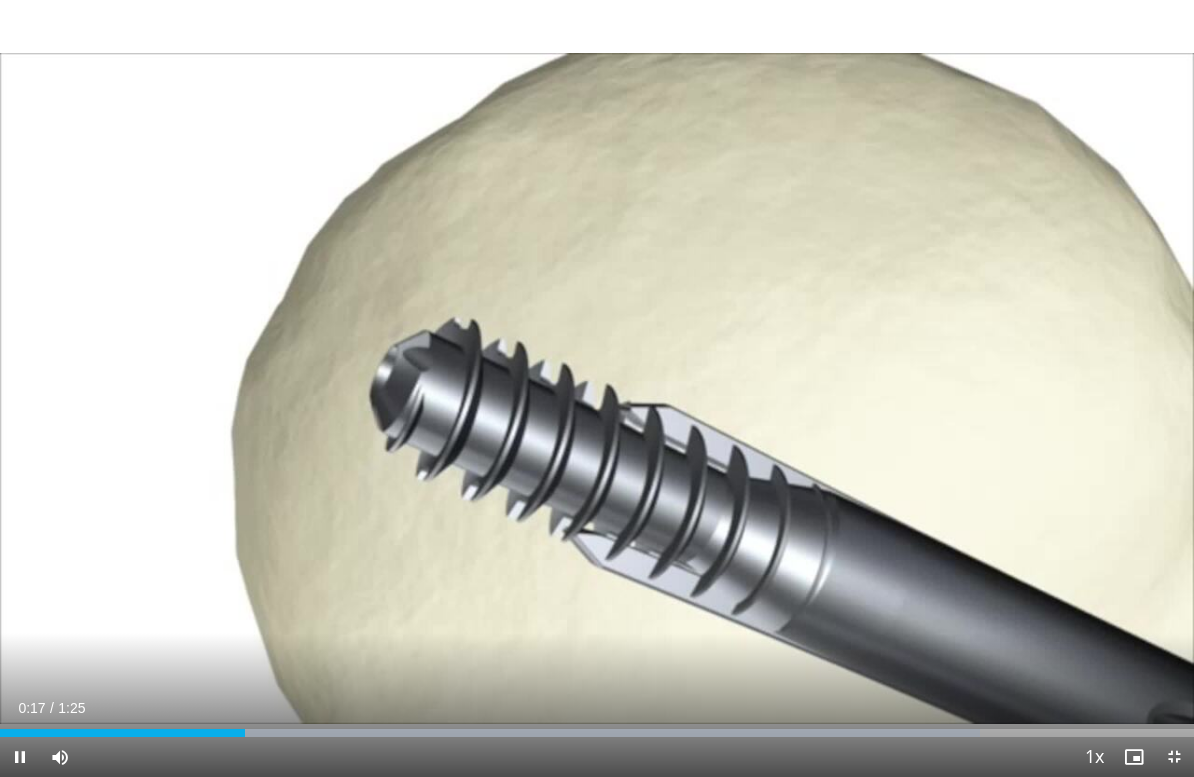 click on "10 seconds
Tap to unmute" at bounding box center (597, 388) 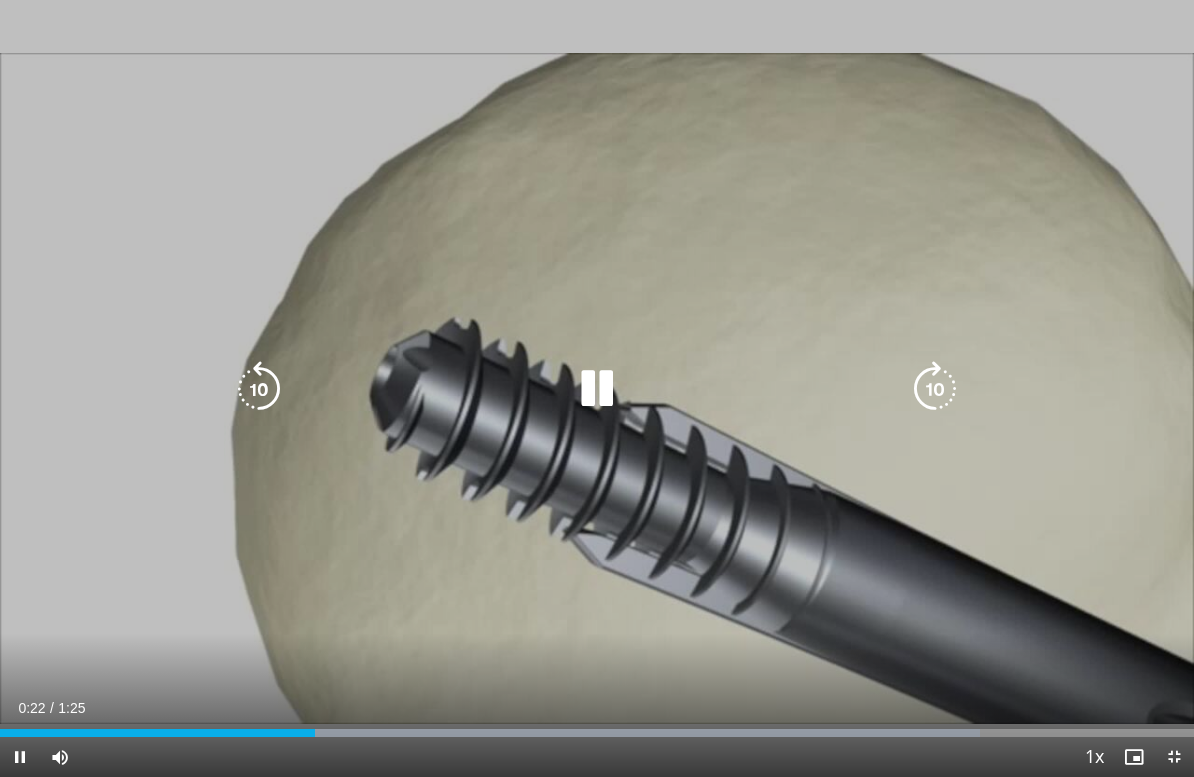 click at bounding box center [597, 389] 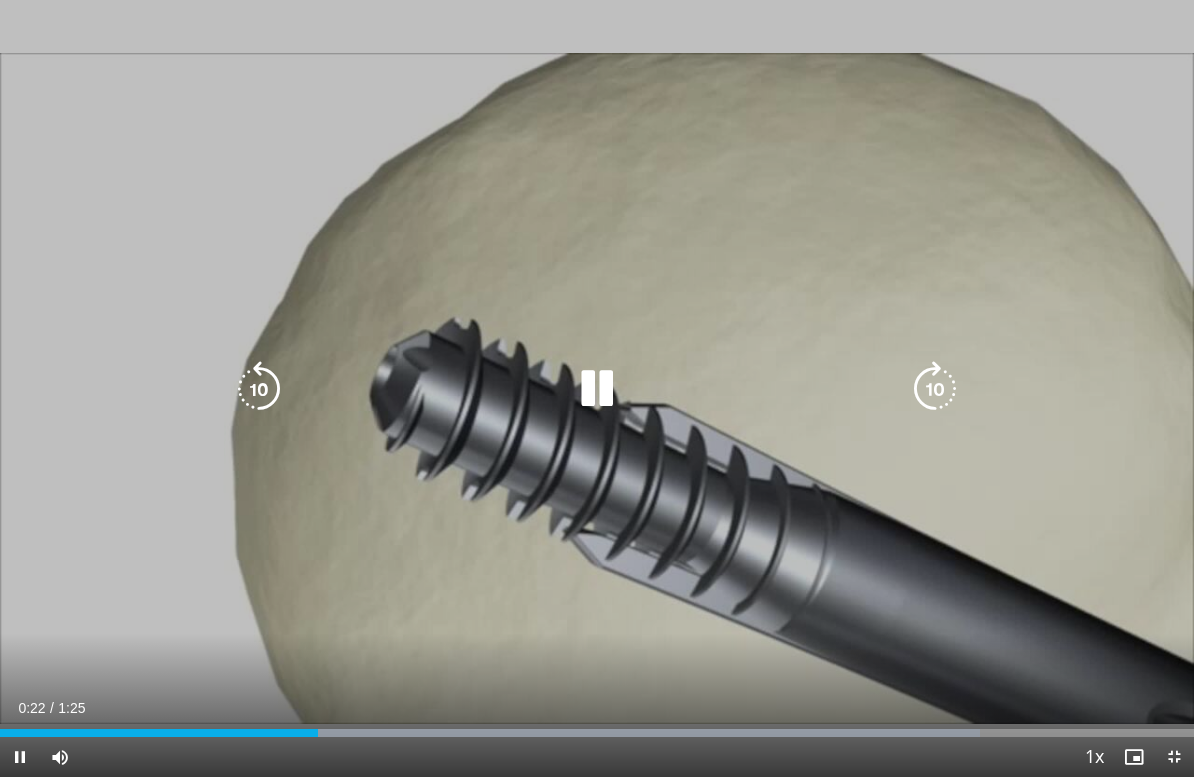 click at bounding box center [259, 389] 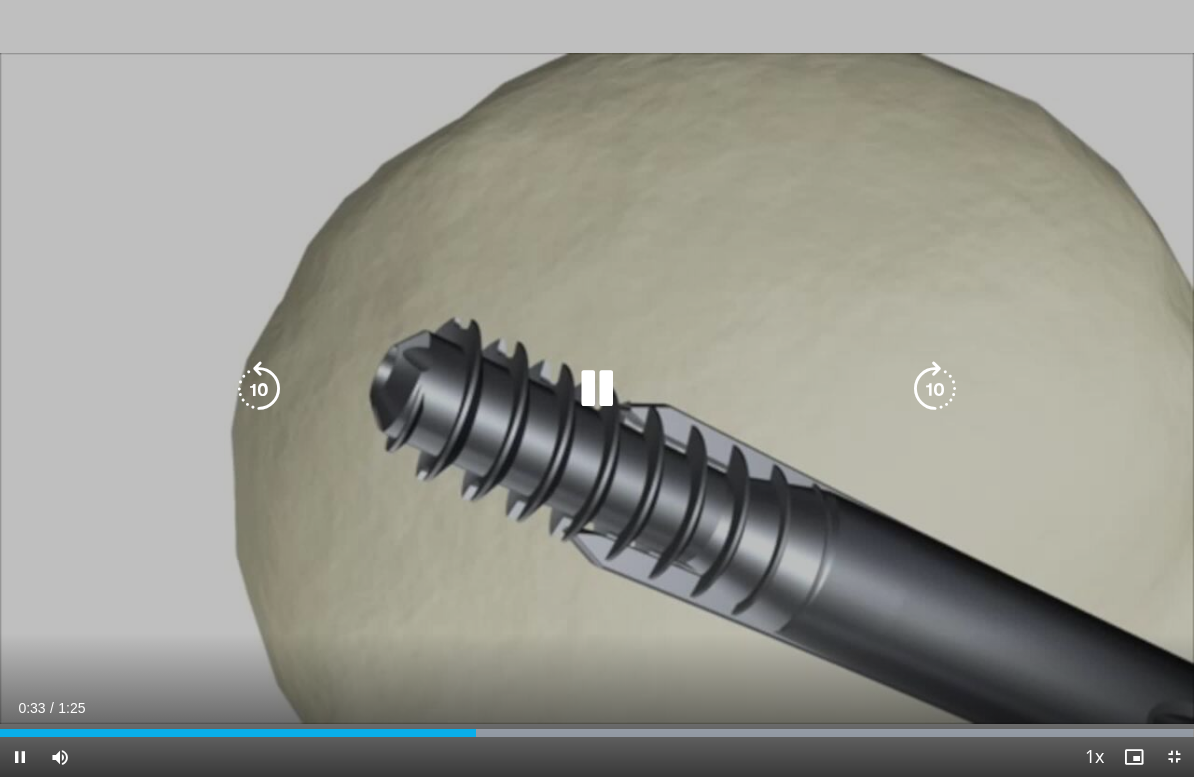 click at bounding box center [259, 389] 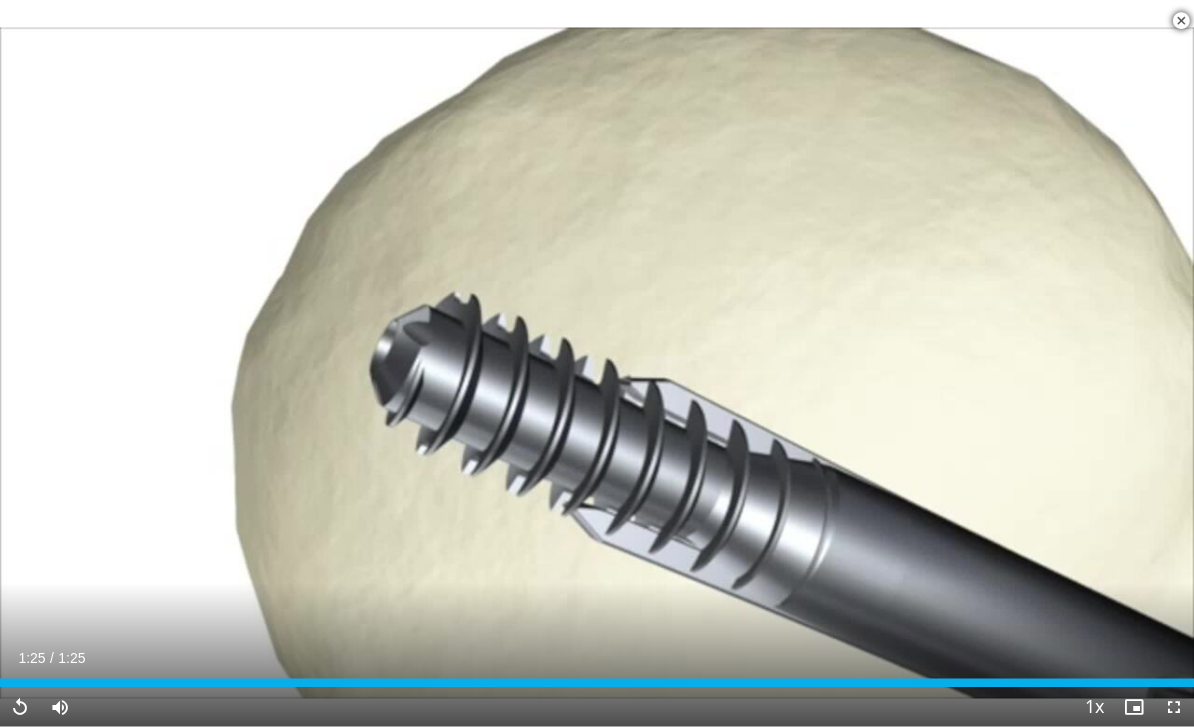 scroll, scrollTop: 2179, scrollLeft: 0, axis: vertical 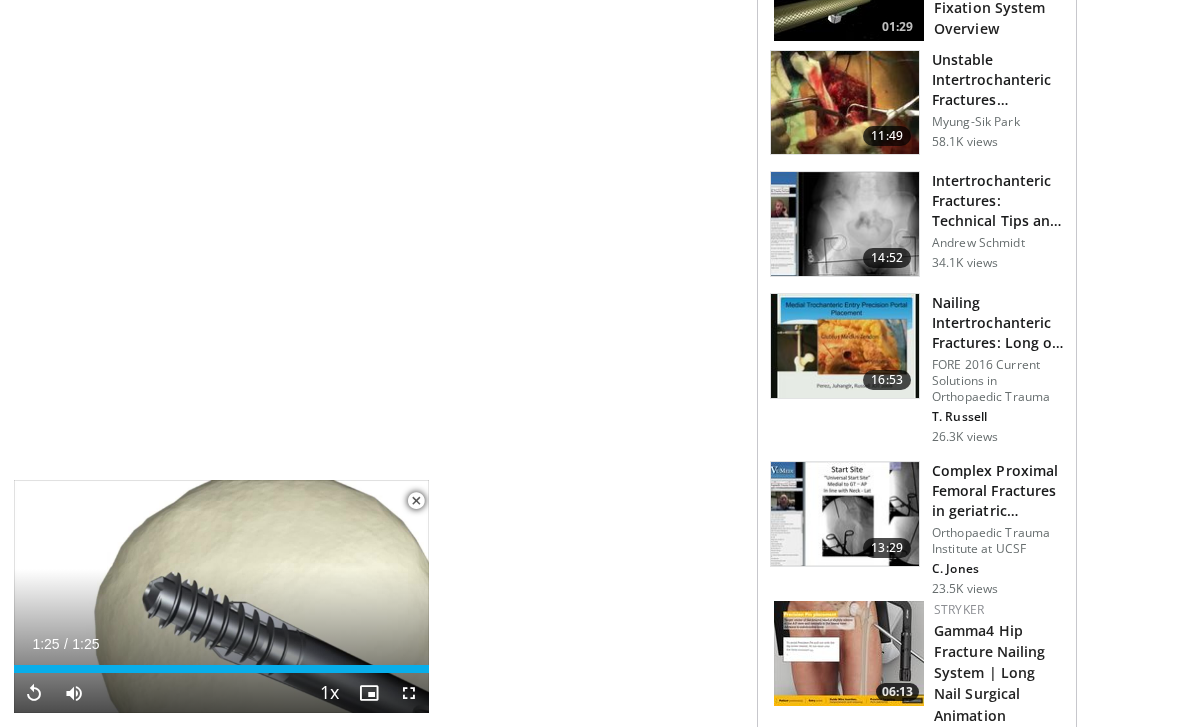 click on "ON" at bounding box center (858, 768) 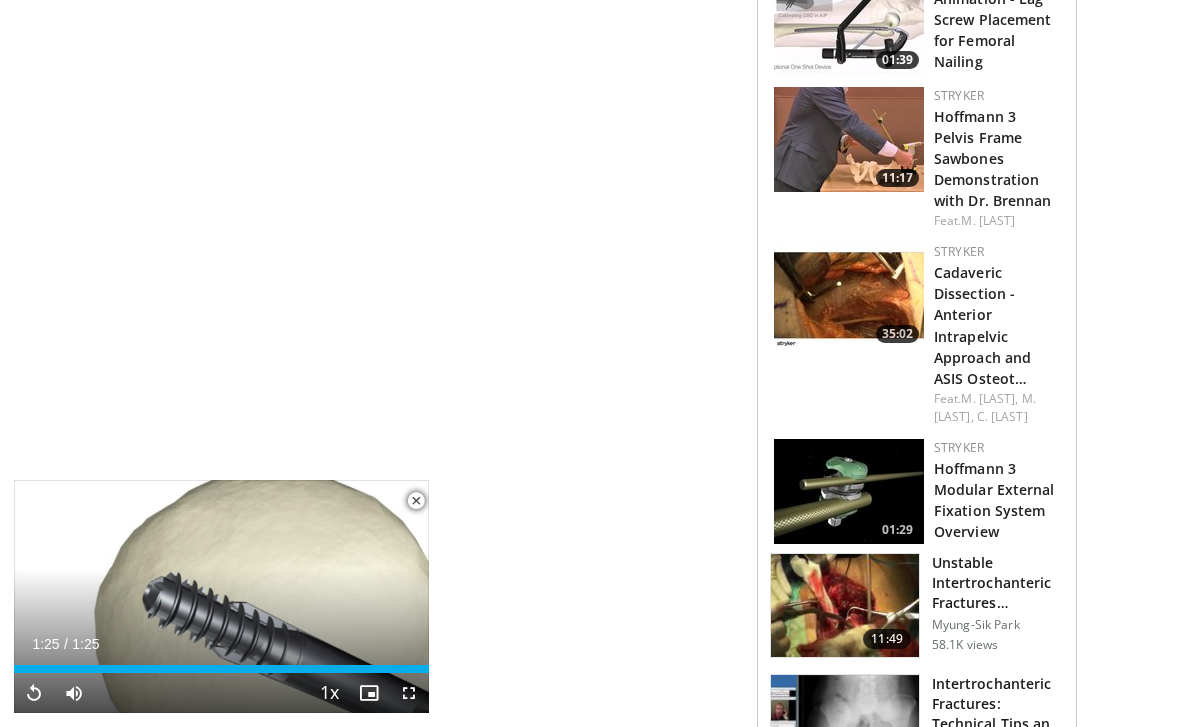 scroll, scrollTop: 1268, scrollLeft: 0, axis: vertical 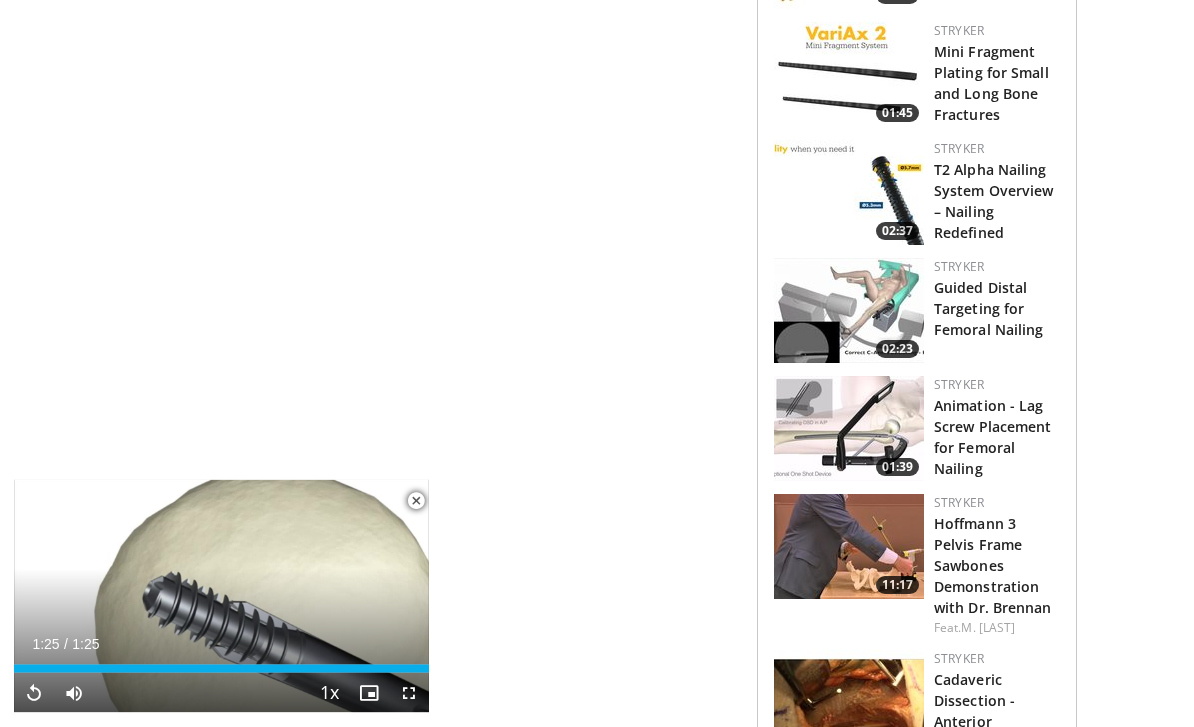 click on "Animation - Lag Screw Placement for Femoral Nailing" at bounding box center (993, 438) 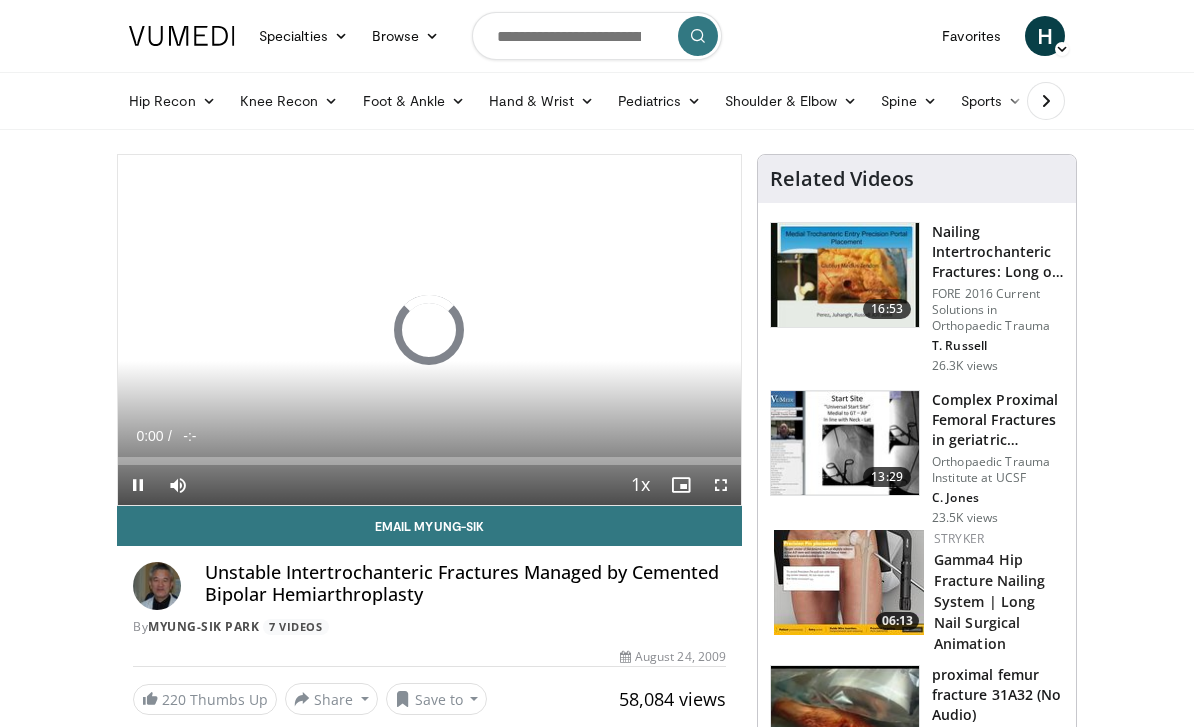 scroll, scrollTop: 169, scrollLeft: 0, axis: vertical 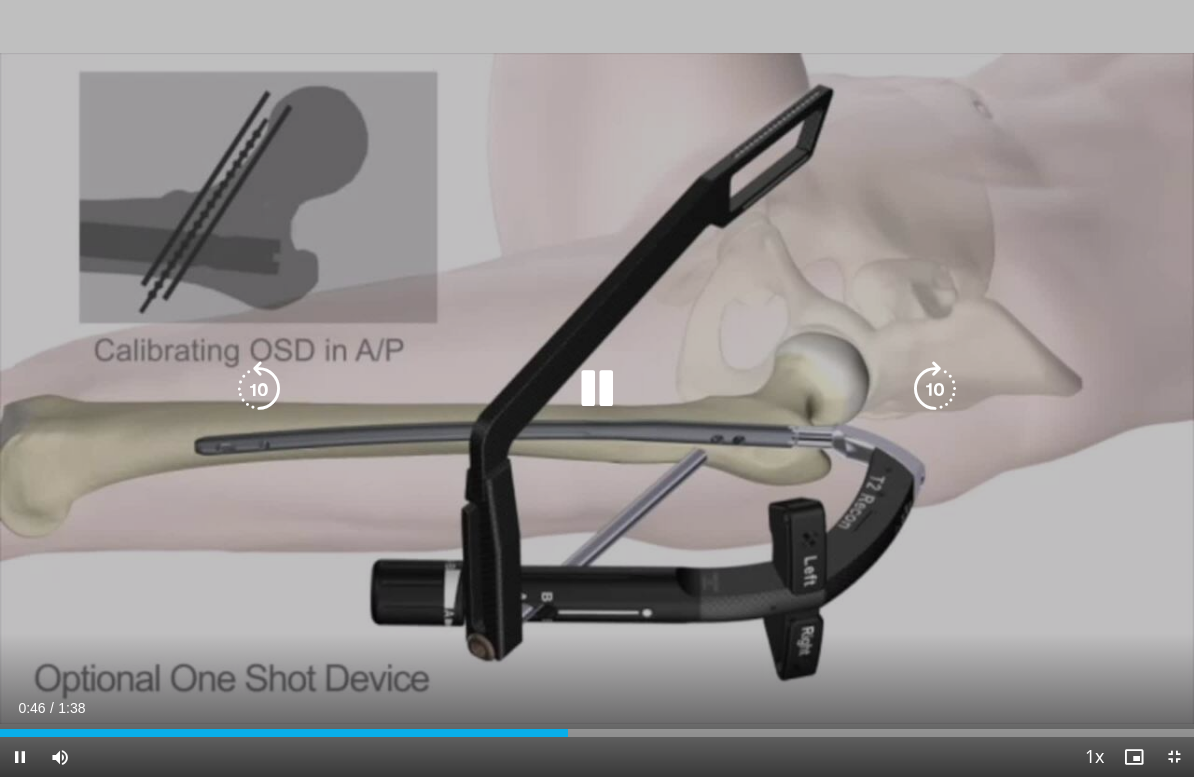 click at bounding box center (259, 389) 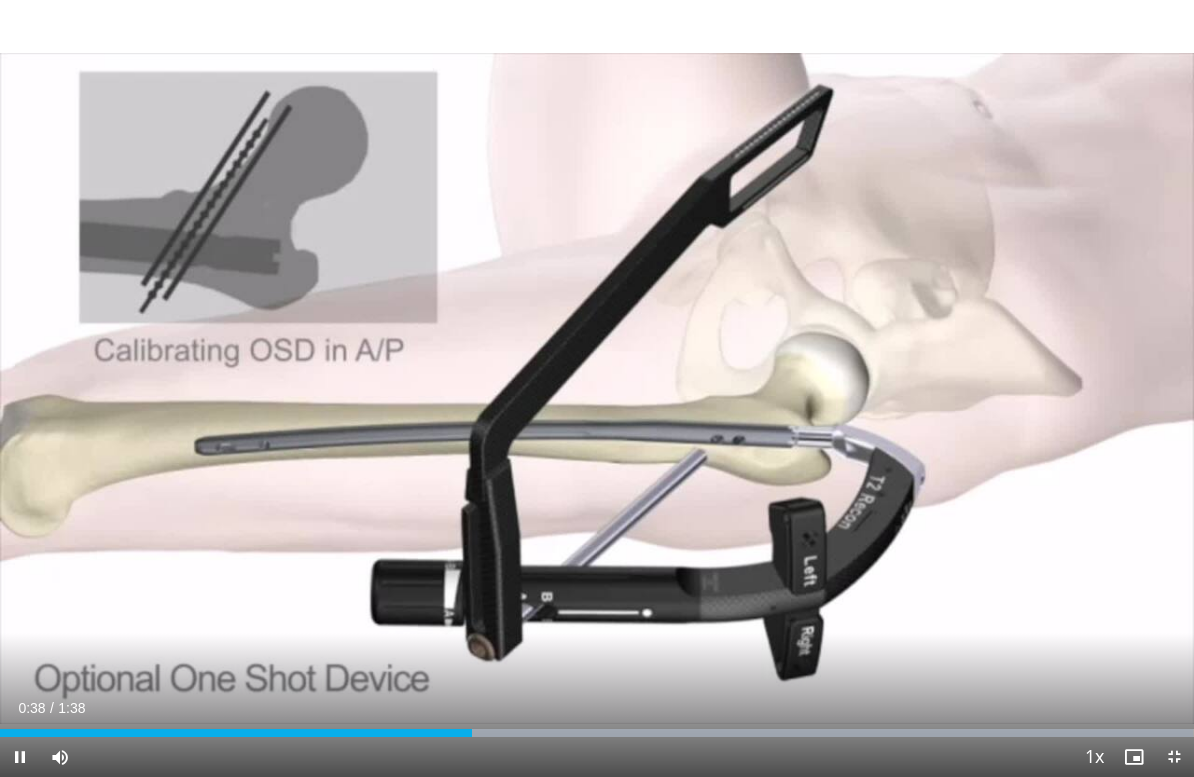 click on "10 seconds
Tap to unmute" at bounding box center [597, 388] 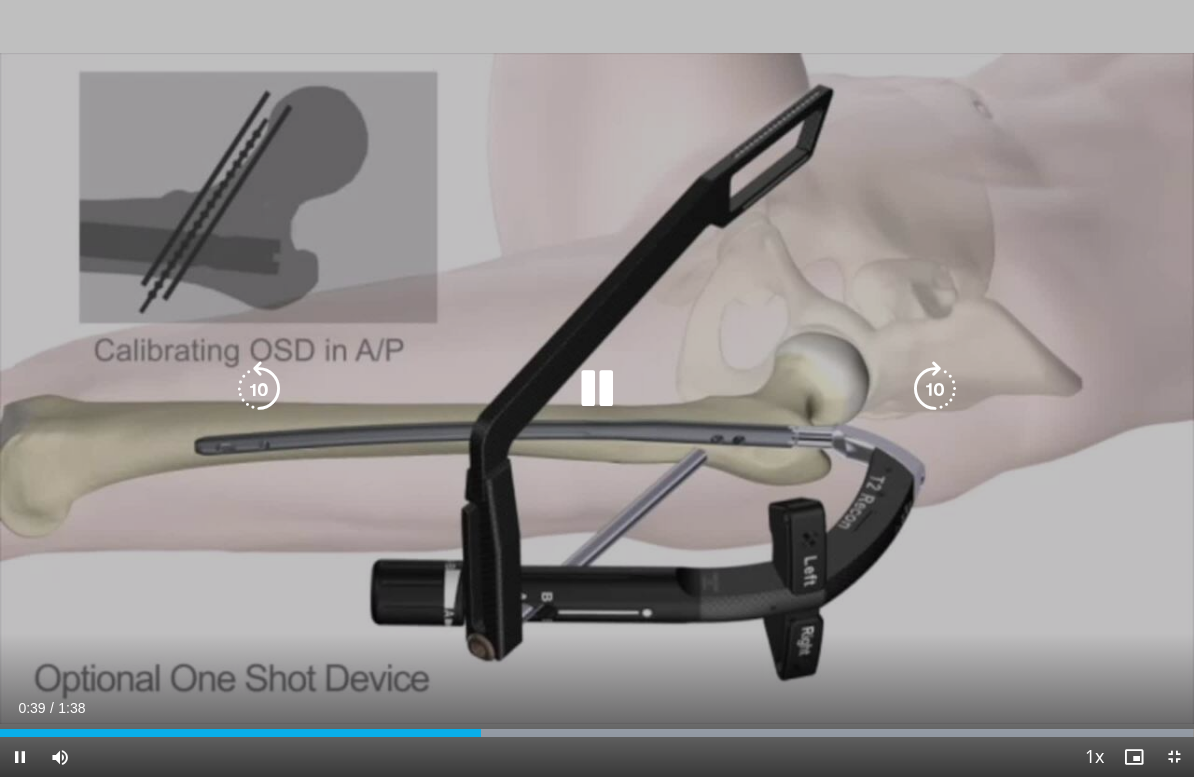 click at bounding box center (597, 389) 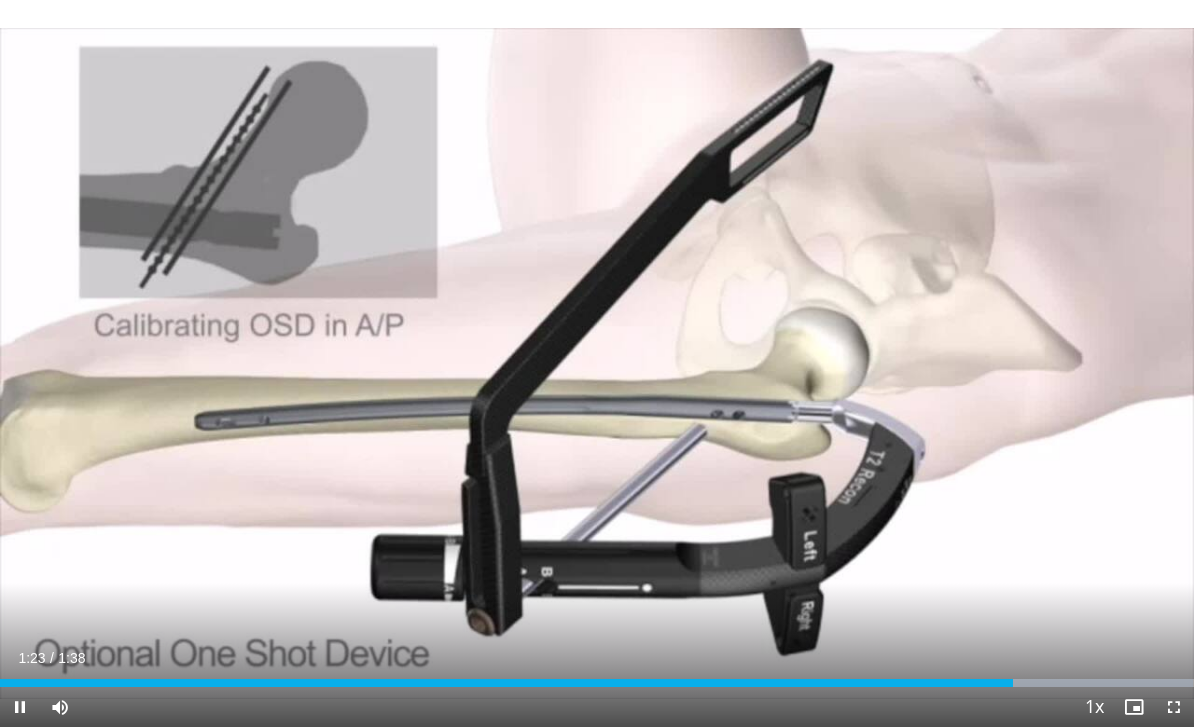 scroll, scrollTop: 62, scrollLeft: 0, axis: vertical 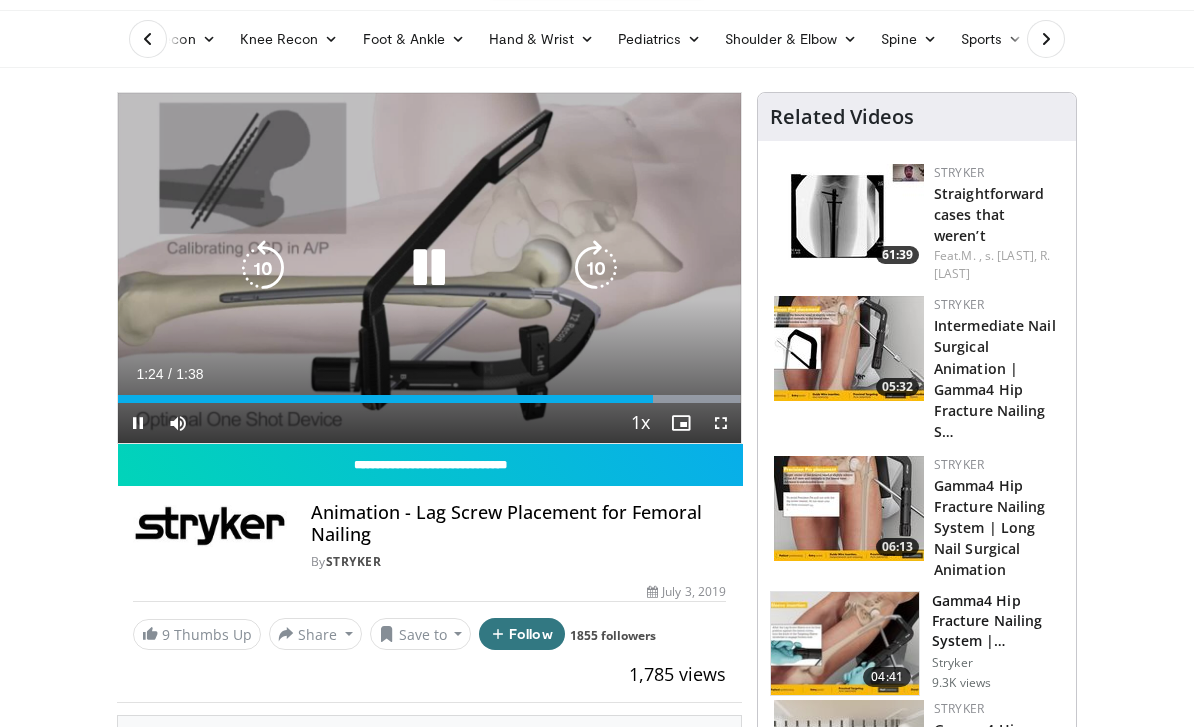 click at bounding box center [429, 268] 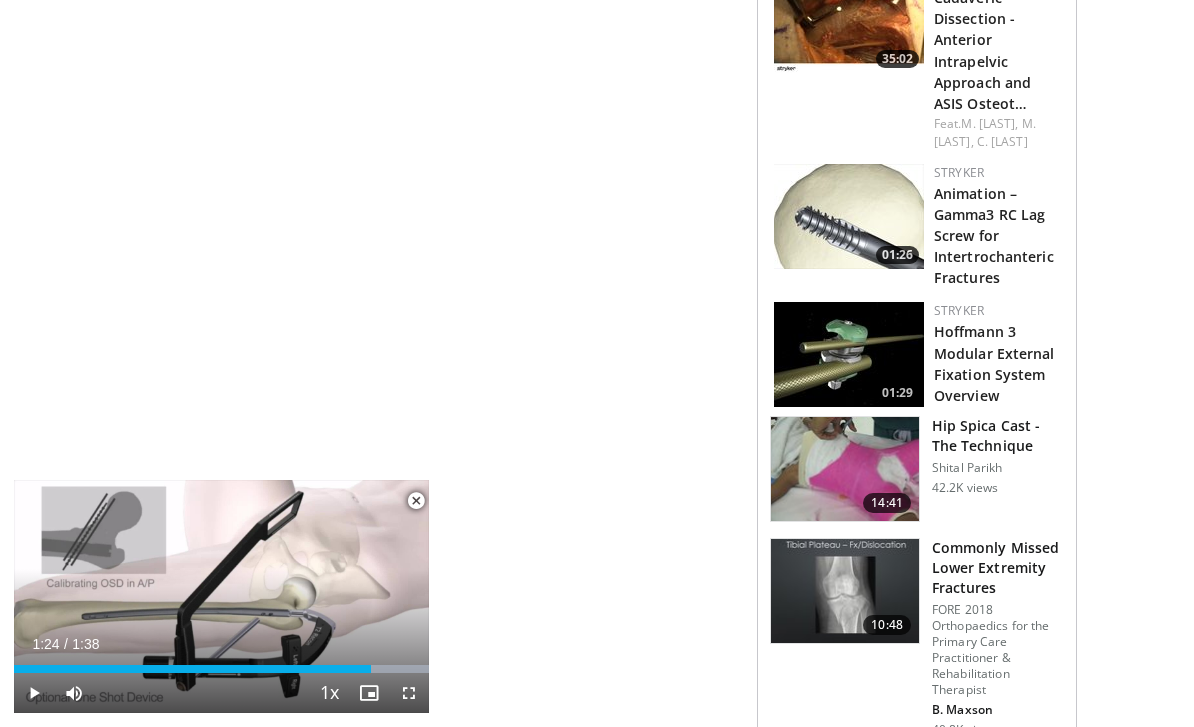 scroll, scrollTop: 1681, scrollLeft: 0, axis: vertical 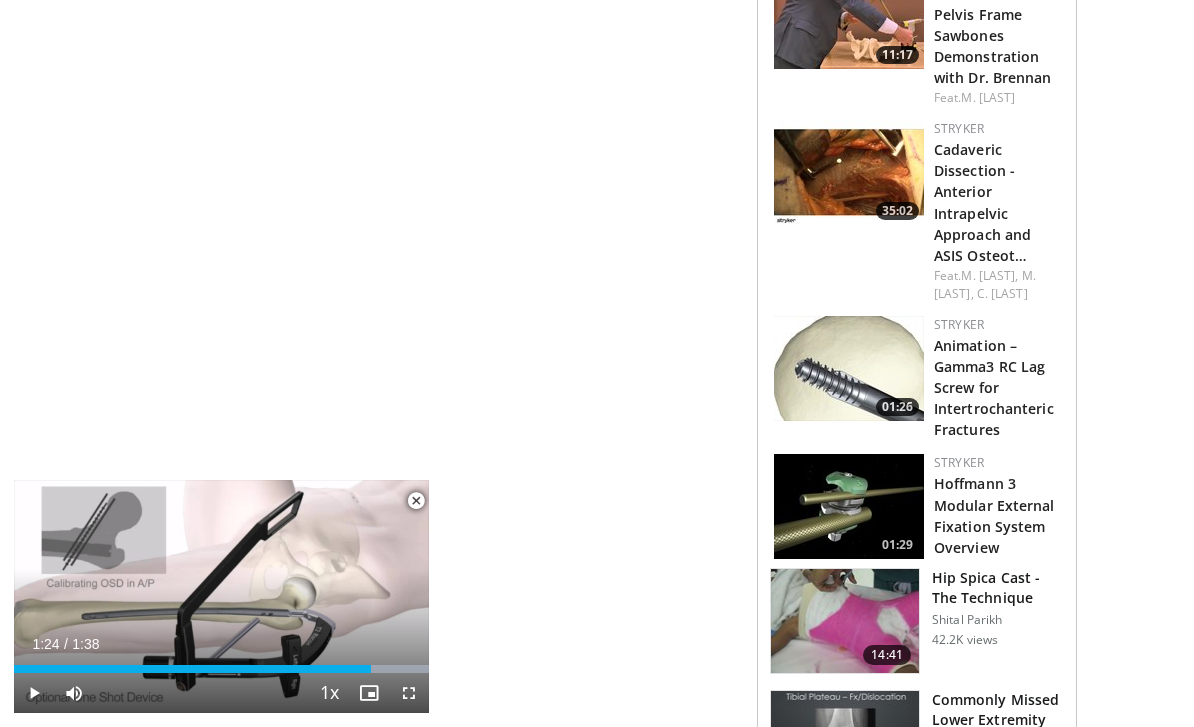 click at bounding box center (849, 368) 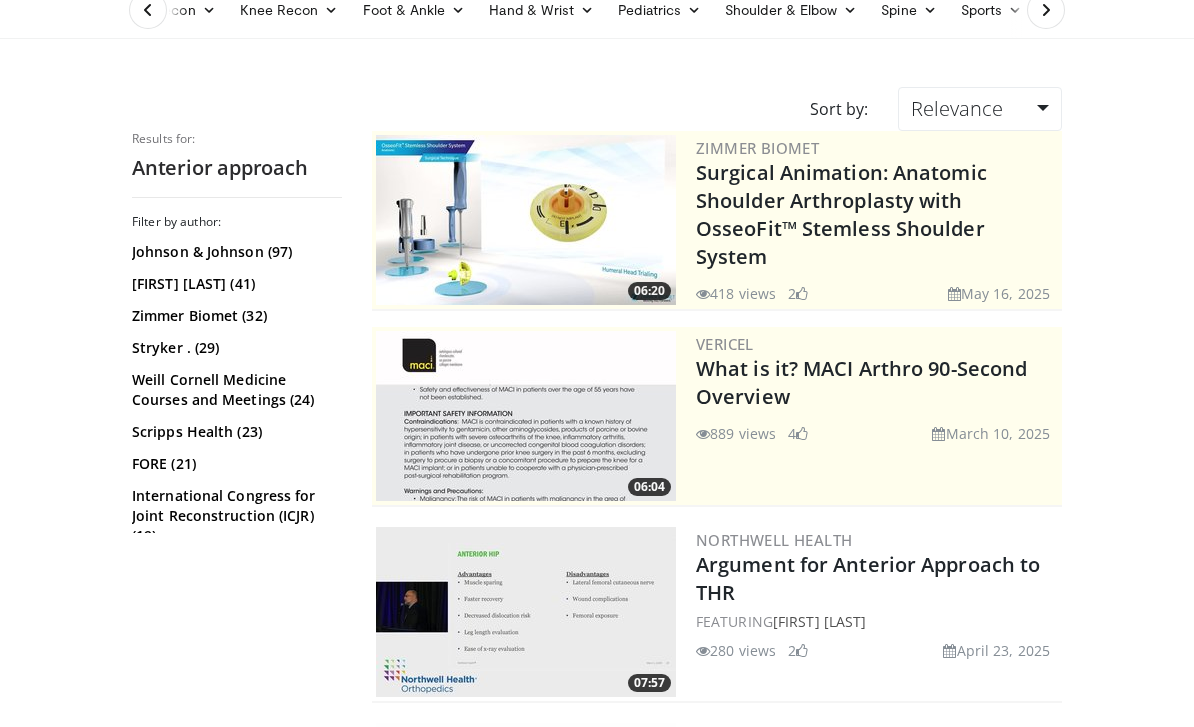 scroll, scrollTop: 0, scrollLeft: 0, axis: both 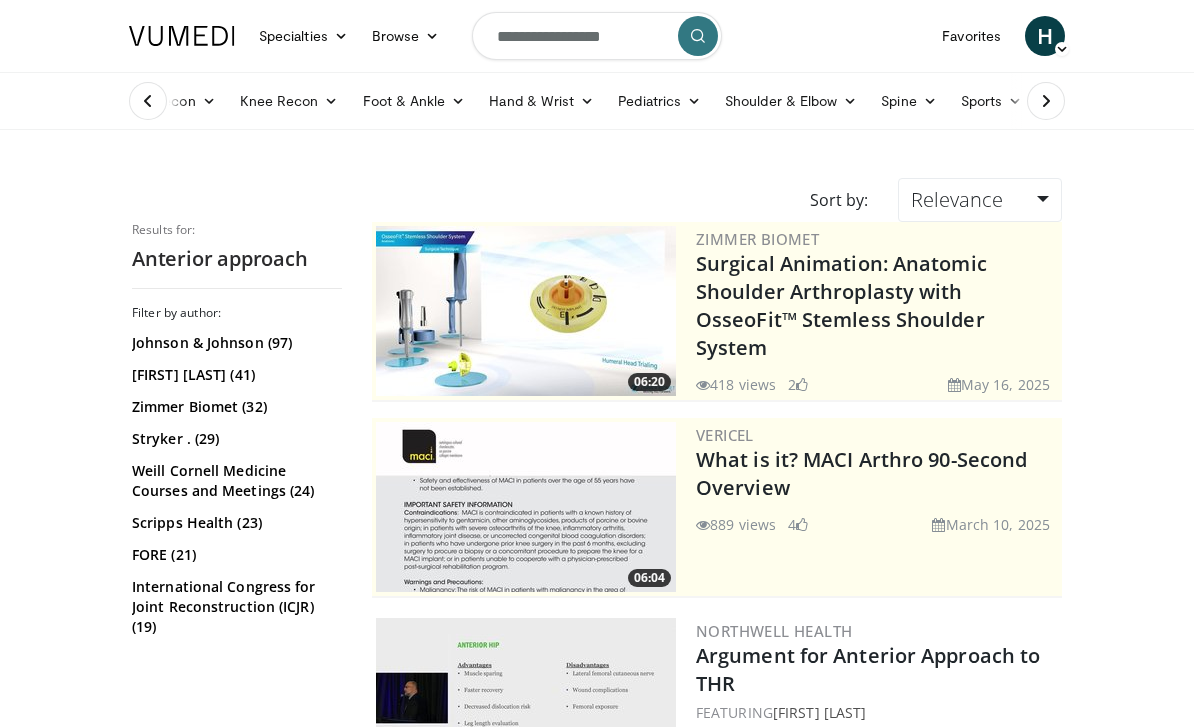 click on "**********" at bounding box center [597, 36] 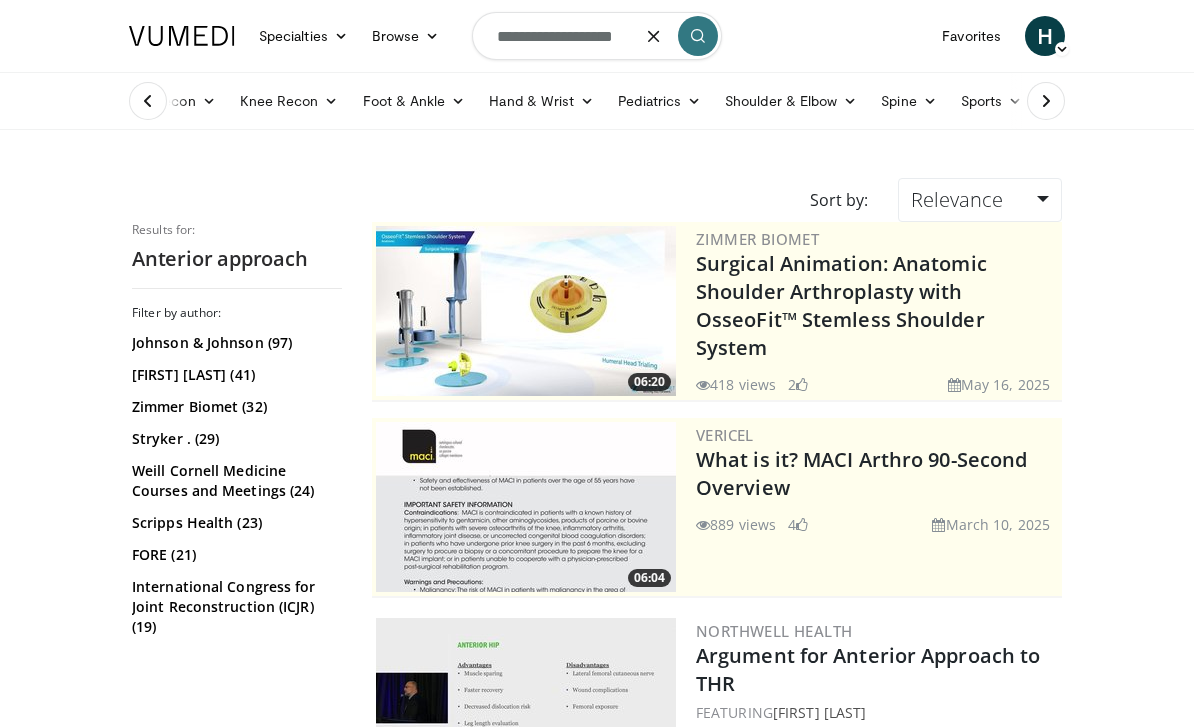 type on "**********" 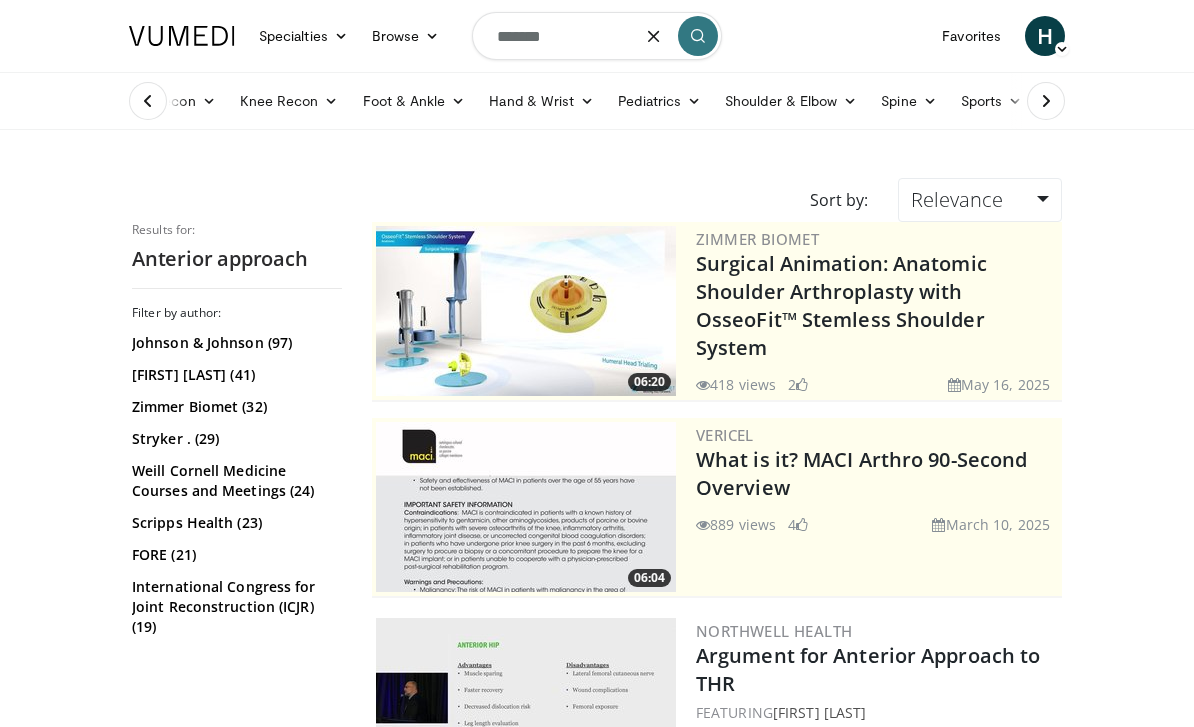 type on "*******" 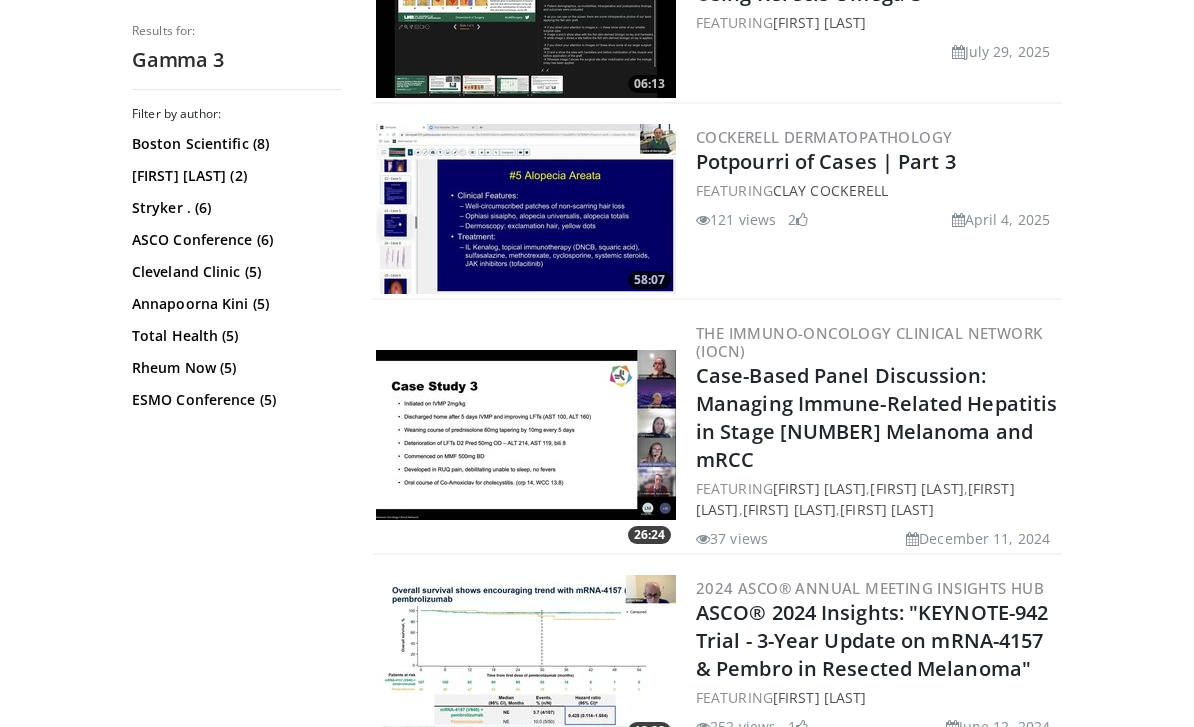 scroll, scrollTop: 4185, scrollLeft: 0, axis: vertical 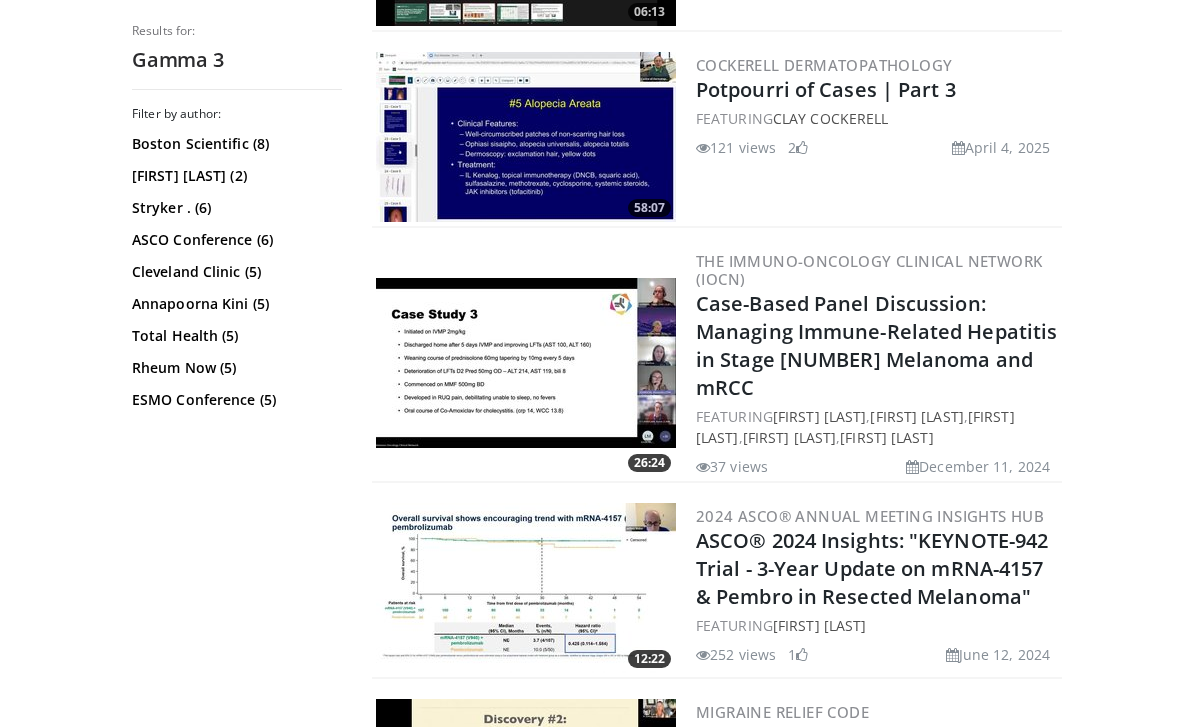 click on "Stryker . (6)" at bounding box center (234, 208) 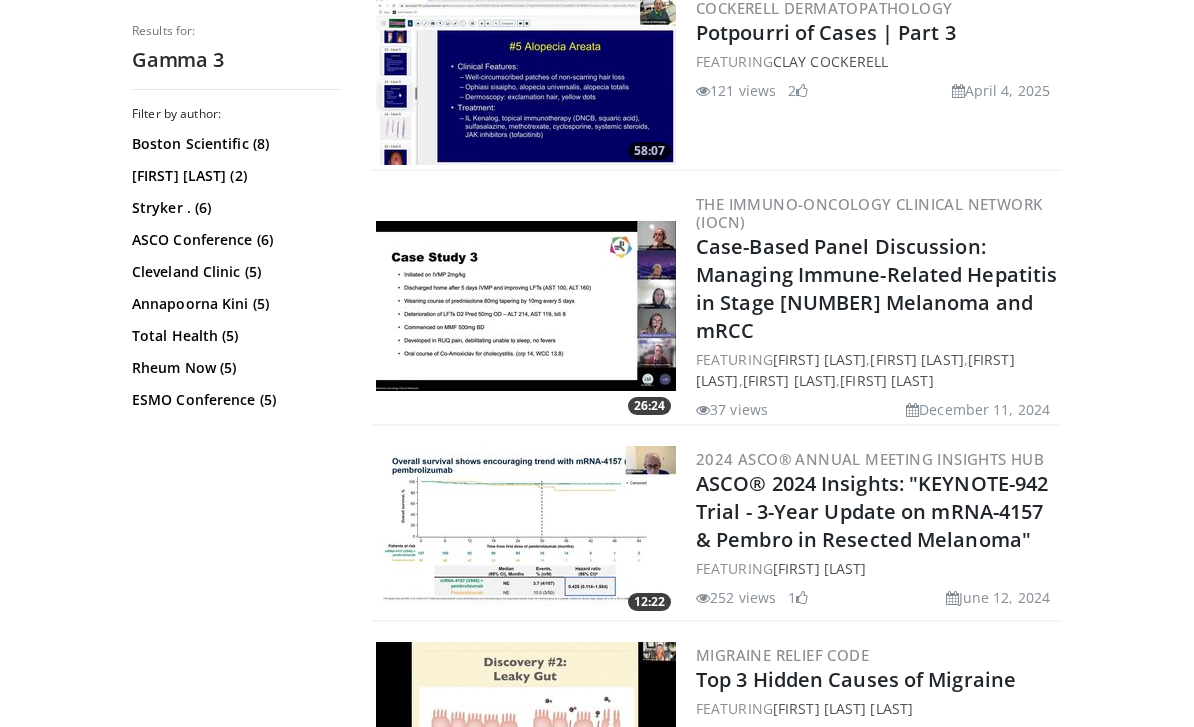 scroll, scrollTop: 4346, scrollLeft: 0, axis: vertical 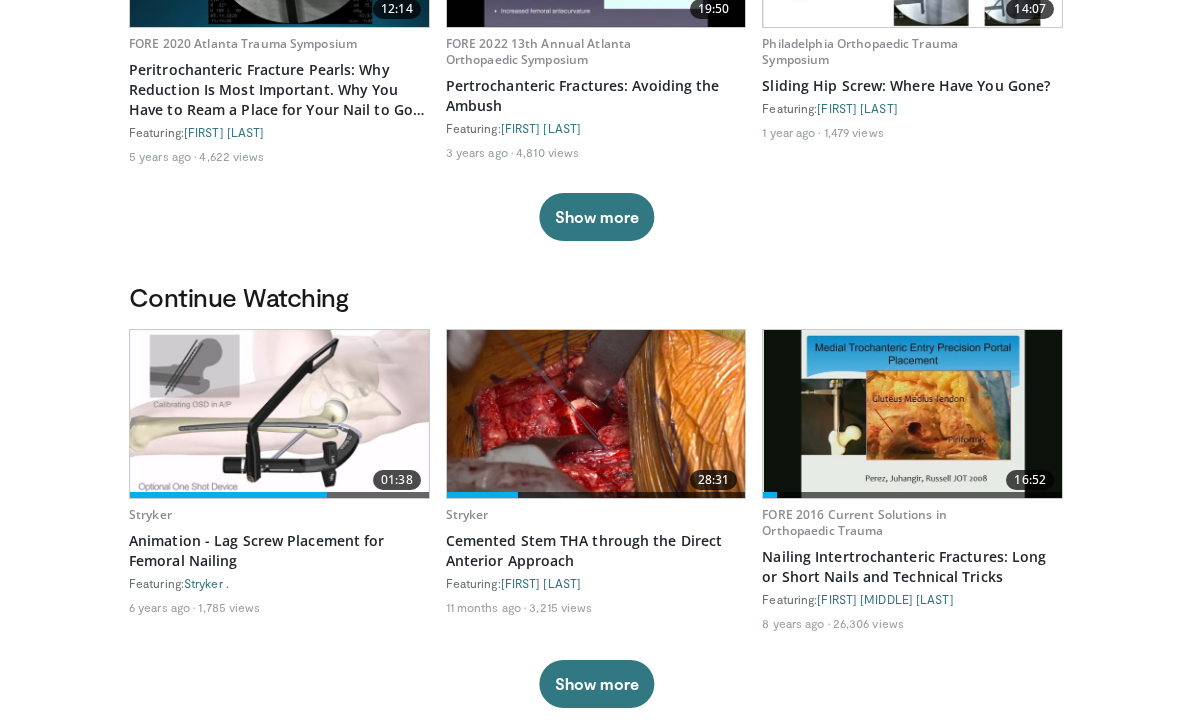 click on "Show more" at bounding box center (596, 684) 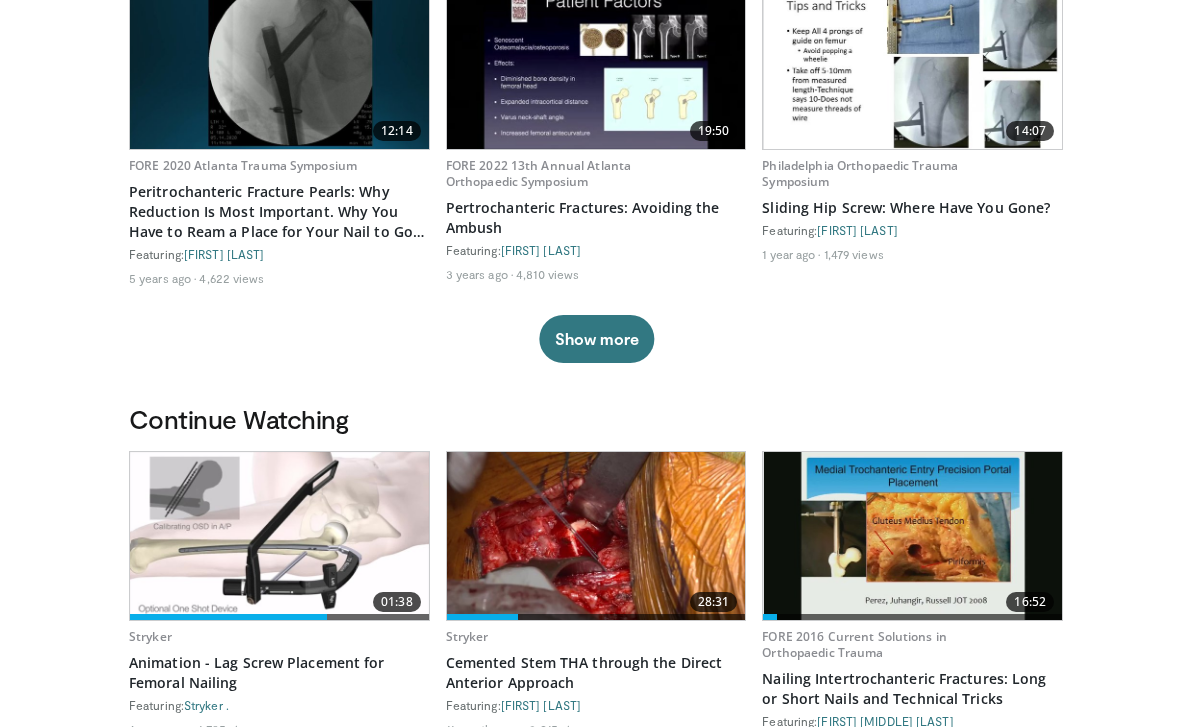 scroll, scrollTop: 0, scrollLeft: 0, axis: both 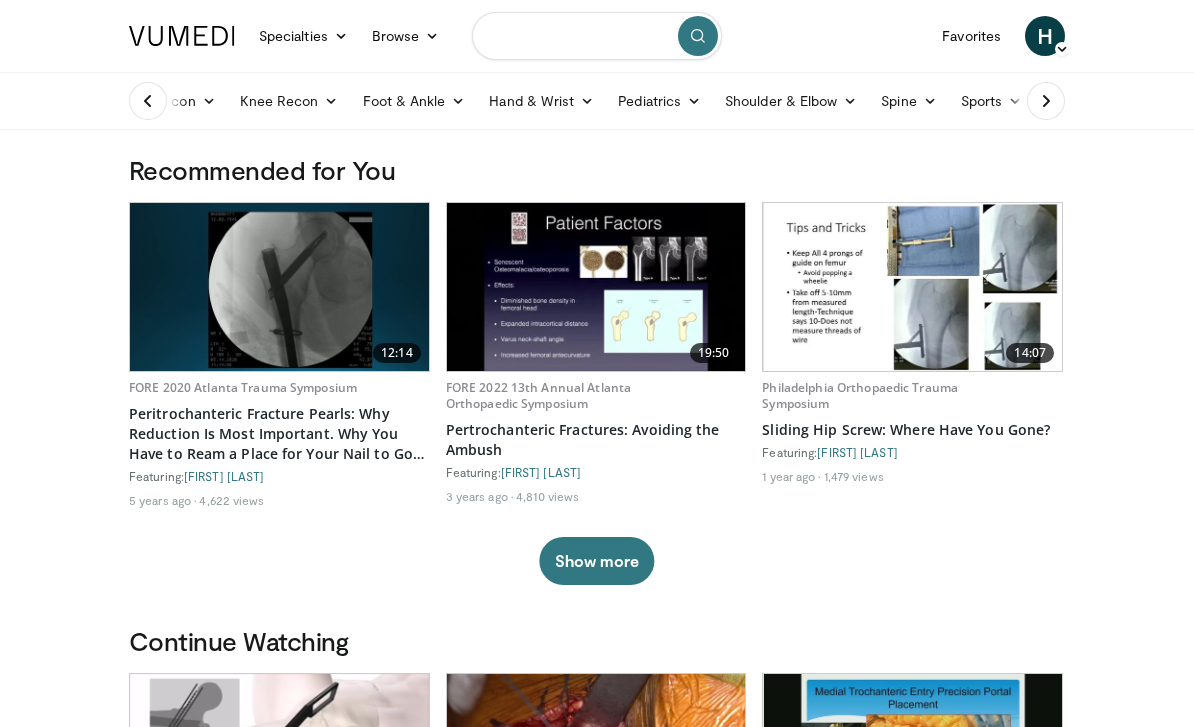 click at bounding box center [597, 36] 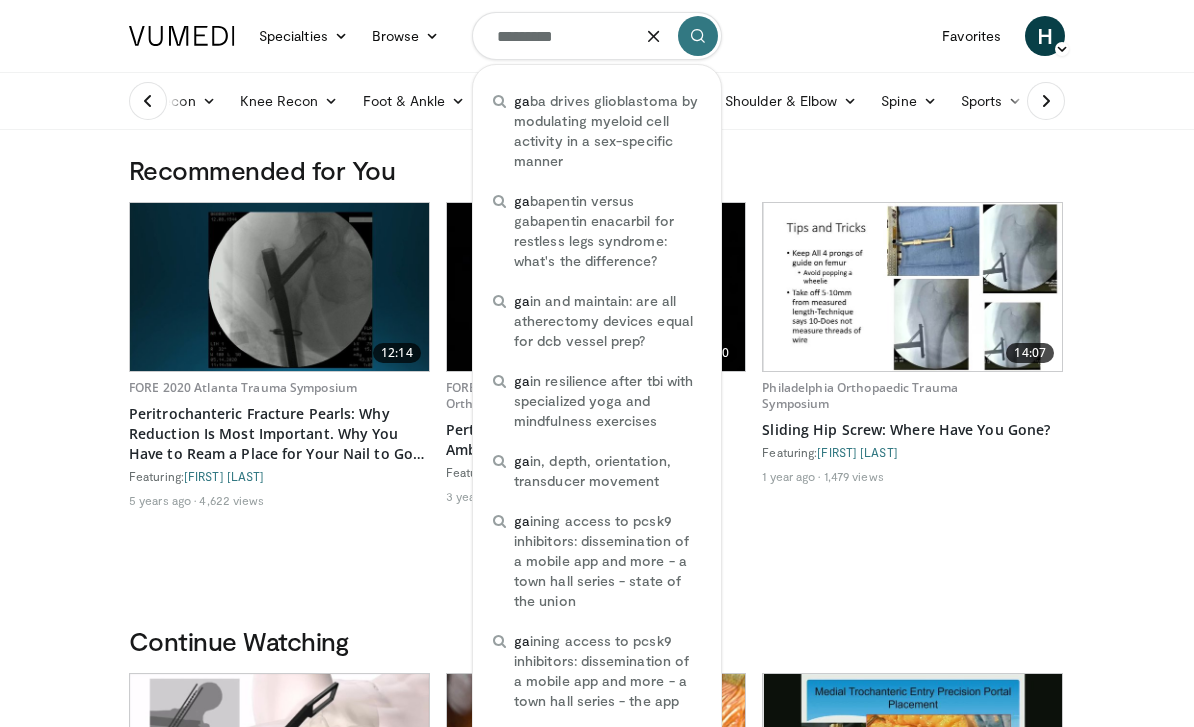 type on "**********" 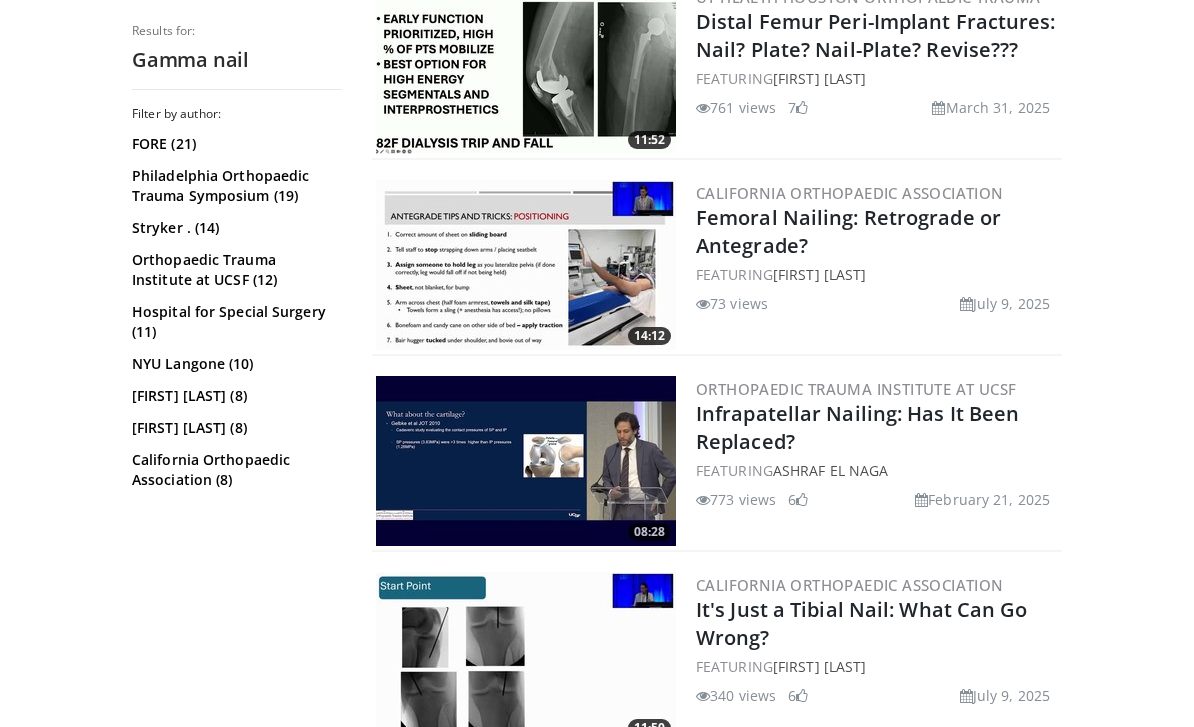 scroll, scrollTop: 2833, scrollLeft: 0, axis: vertical 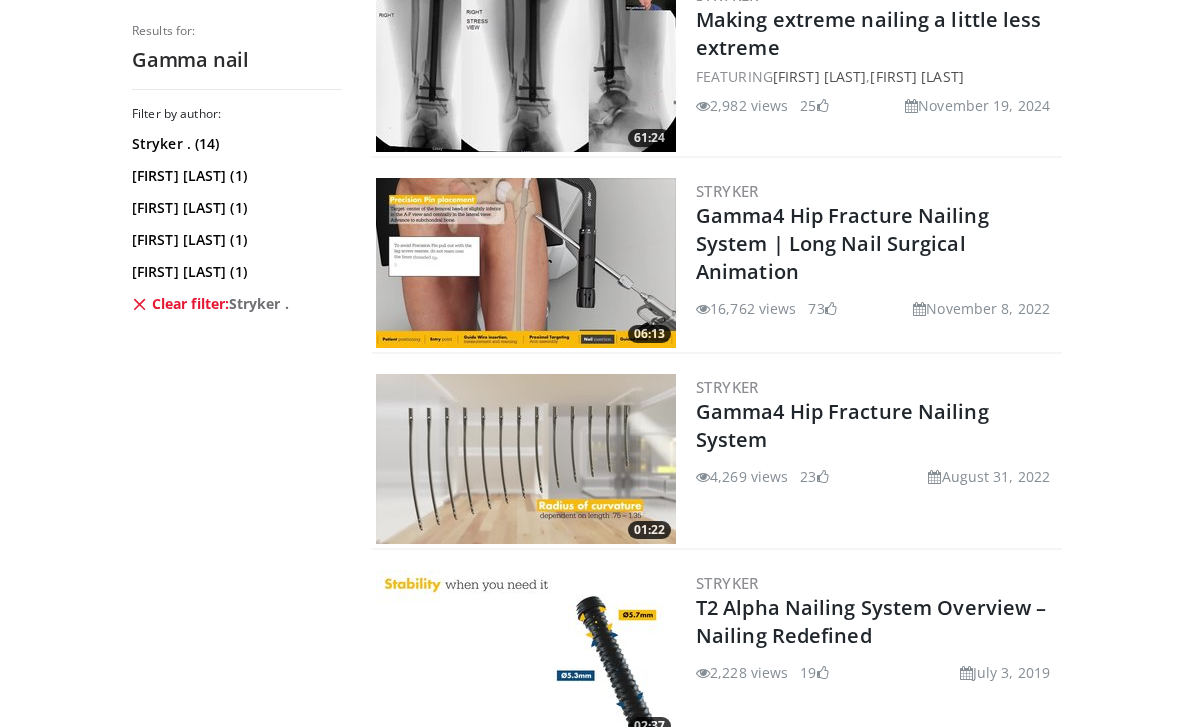 click on "Gamma4 Hip Fracture Nailing System | Long Nail Surgical Animation" at bounding box center [842, 243] 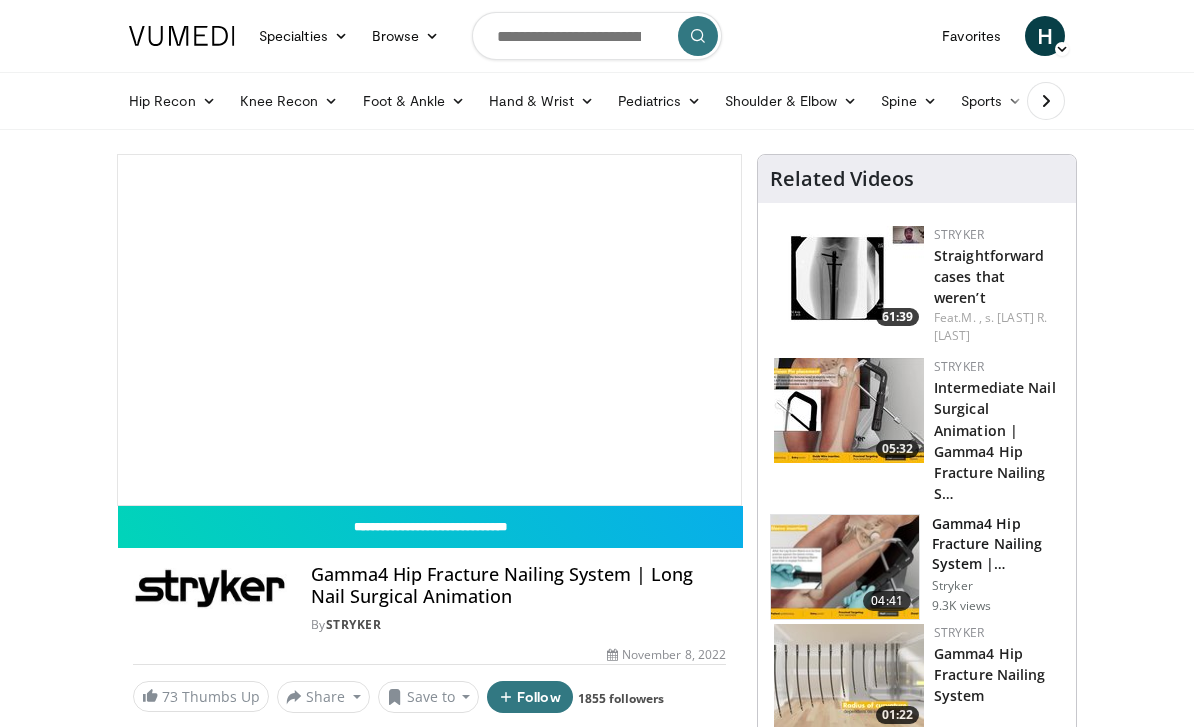 scroll, scrollTop: 0, scrollLeft: 0, axis: both 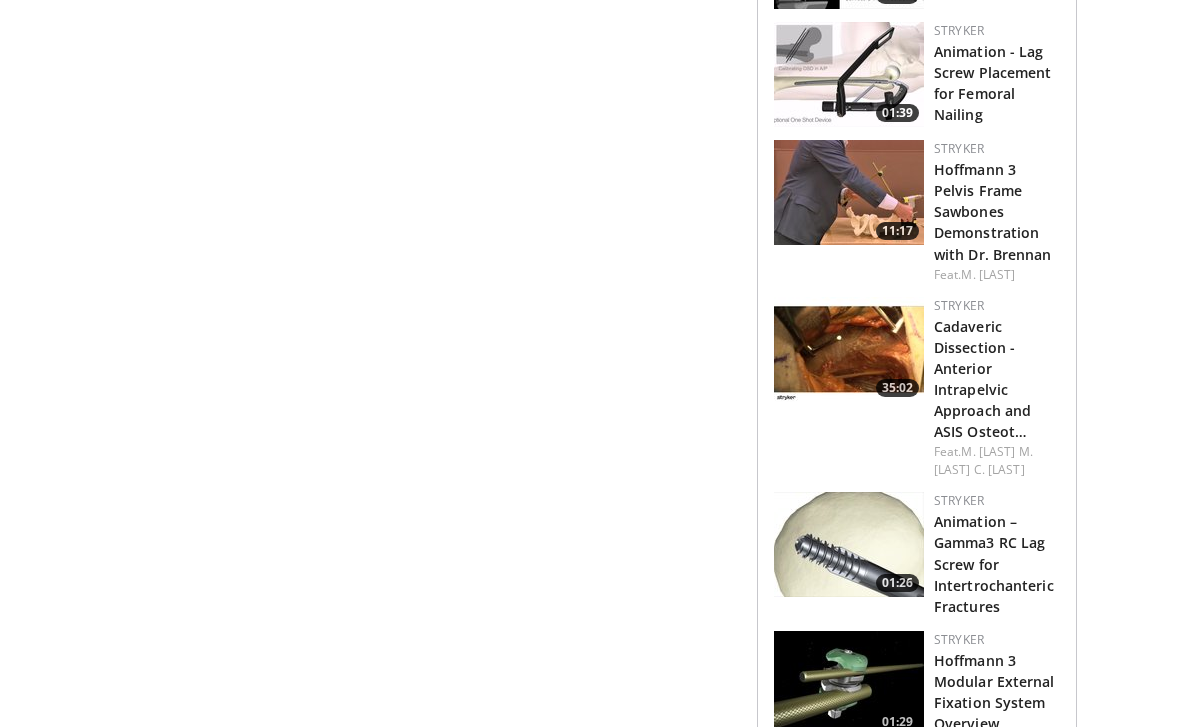 click on "Animation – Gamma3 RC Lag Screw for Intertrochanteric Fractures" at bounding box center (994, 563) 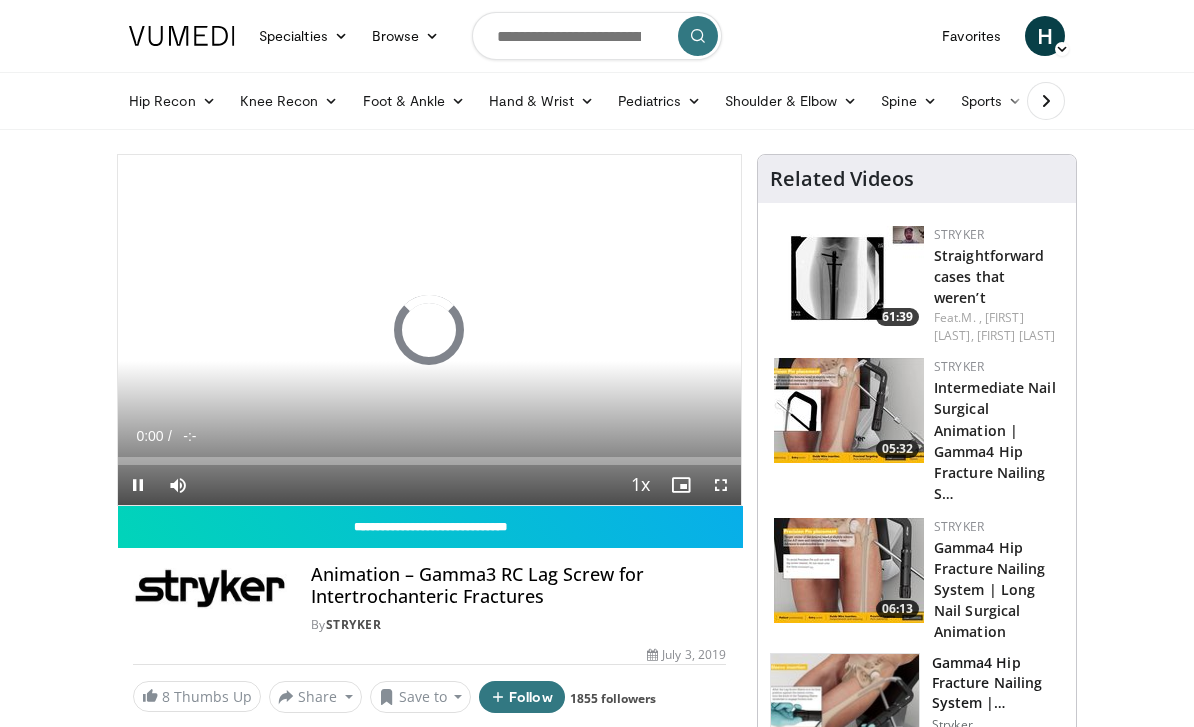 scroll, scrollTop: 0, scrollLeft: 0, axis: both 